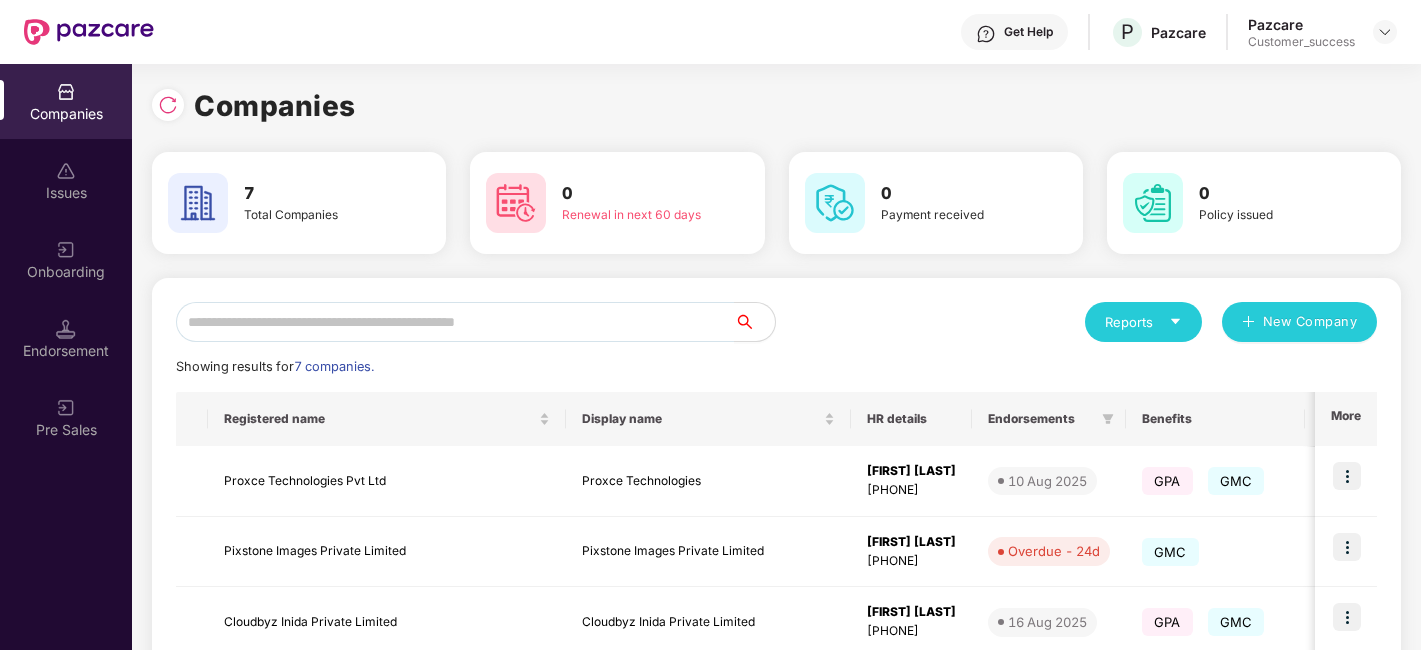 scroll, scrollTop: 0, scrollLeft: 0, axis: both 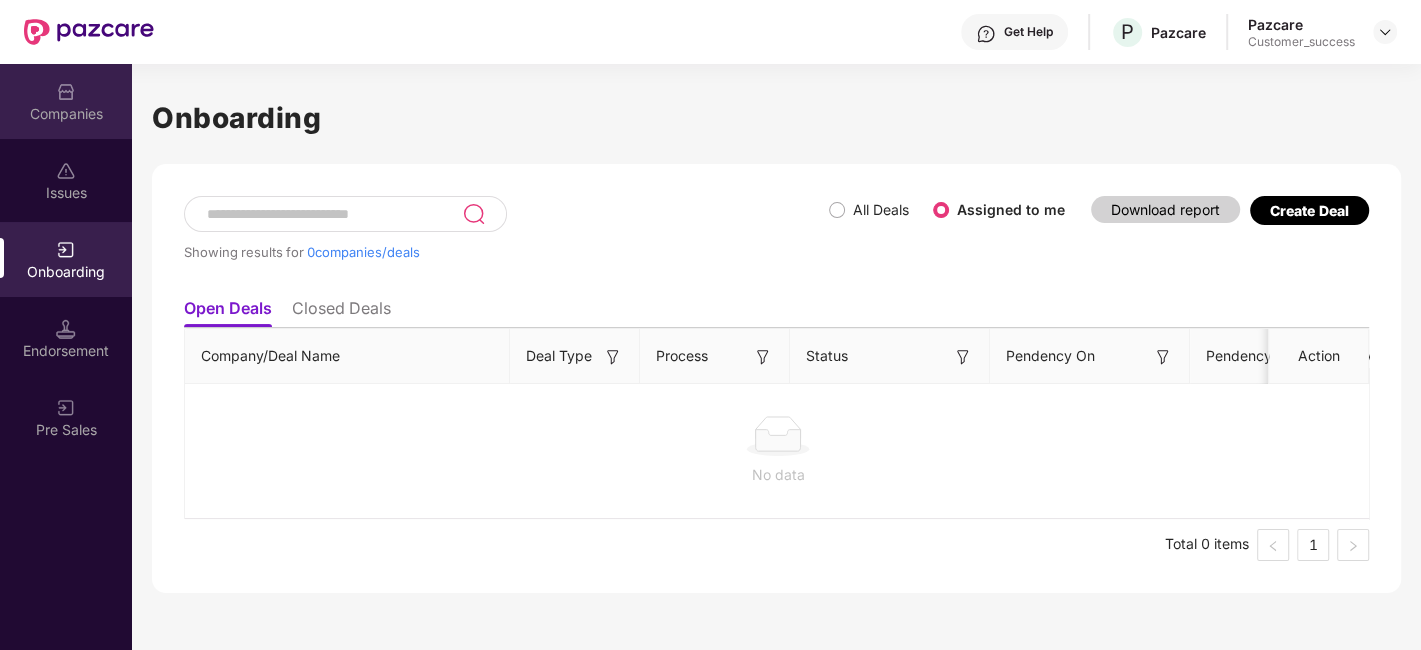 click on "Companies" at bounding box center [66, 114] 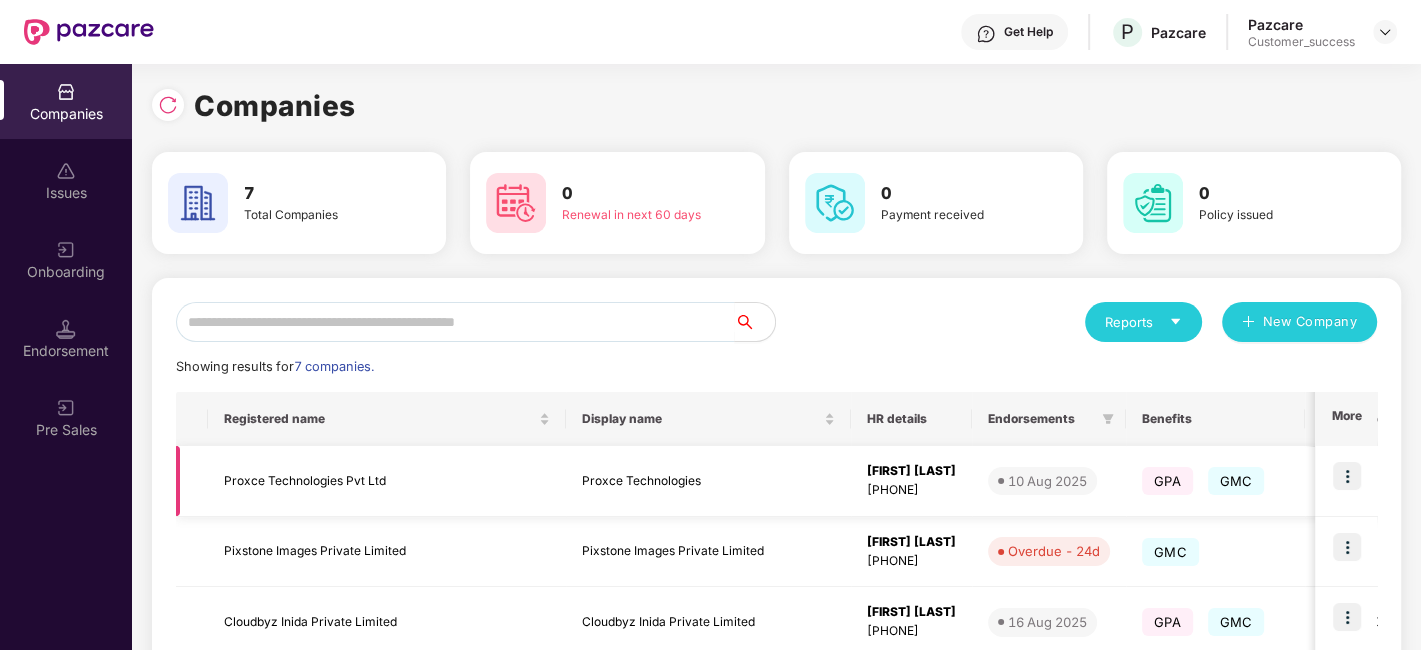 scroll, scrollTop: 391, scrollLeft: 0, axis: vertical 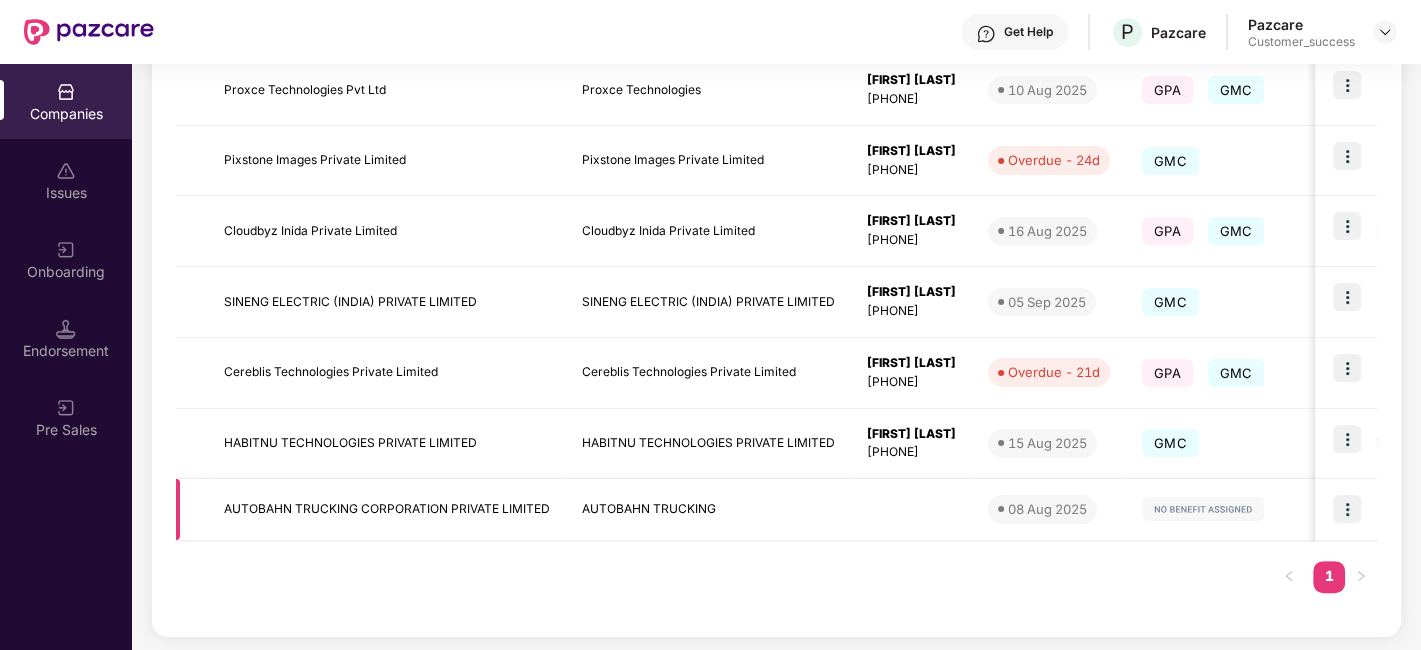 click on "AUTOBAHN TRUCKING" at bounding box center [708, 509] 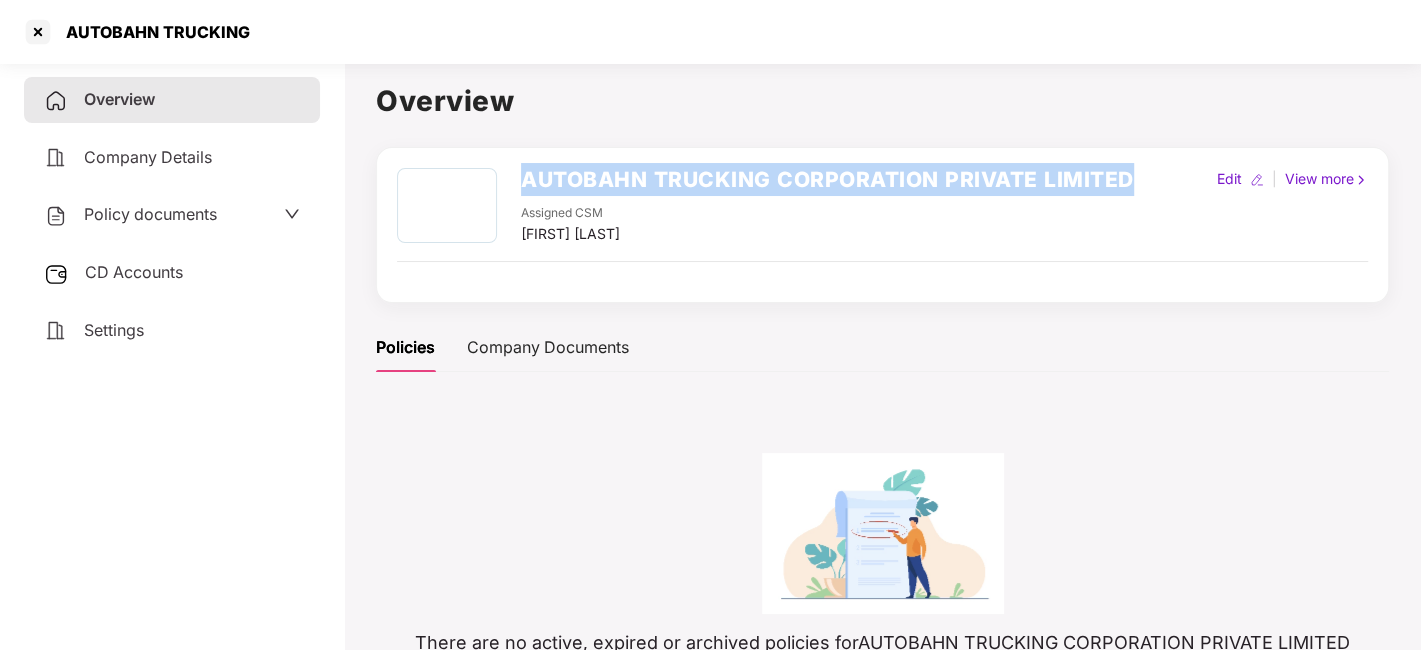 drag, startPoint x: 514, startPoint y: 175, endPoint x: 1145, endPoint y: 185, distance: 631.0792 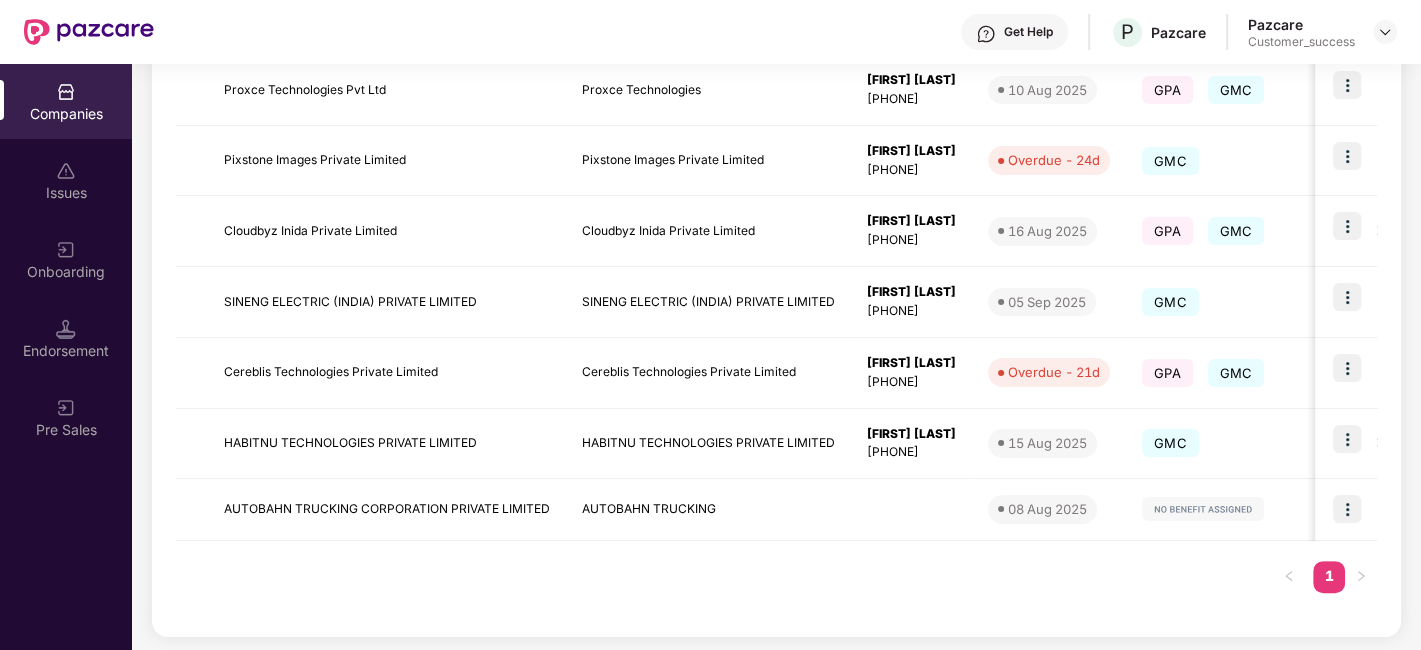 scroll, scrollTop: 0, scrollLeft: 0, axis: both 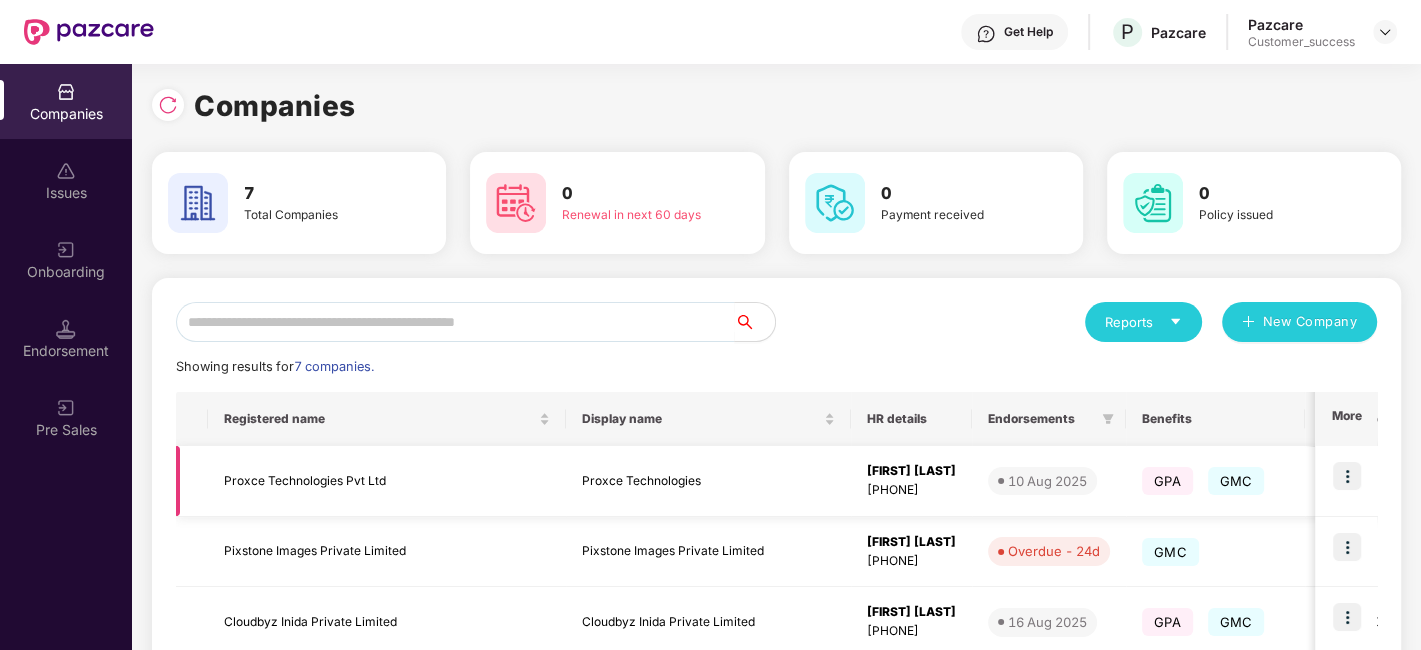 click on "Proxce Technologies Pvt Ltd" at bounding box center [387, 481] 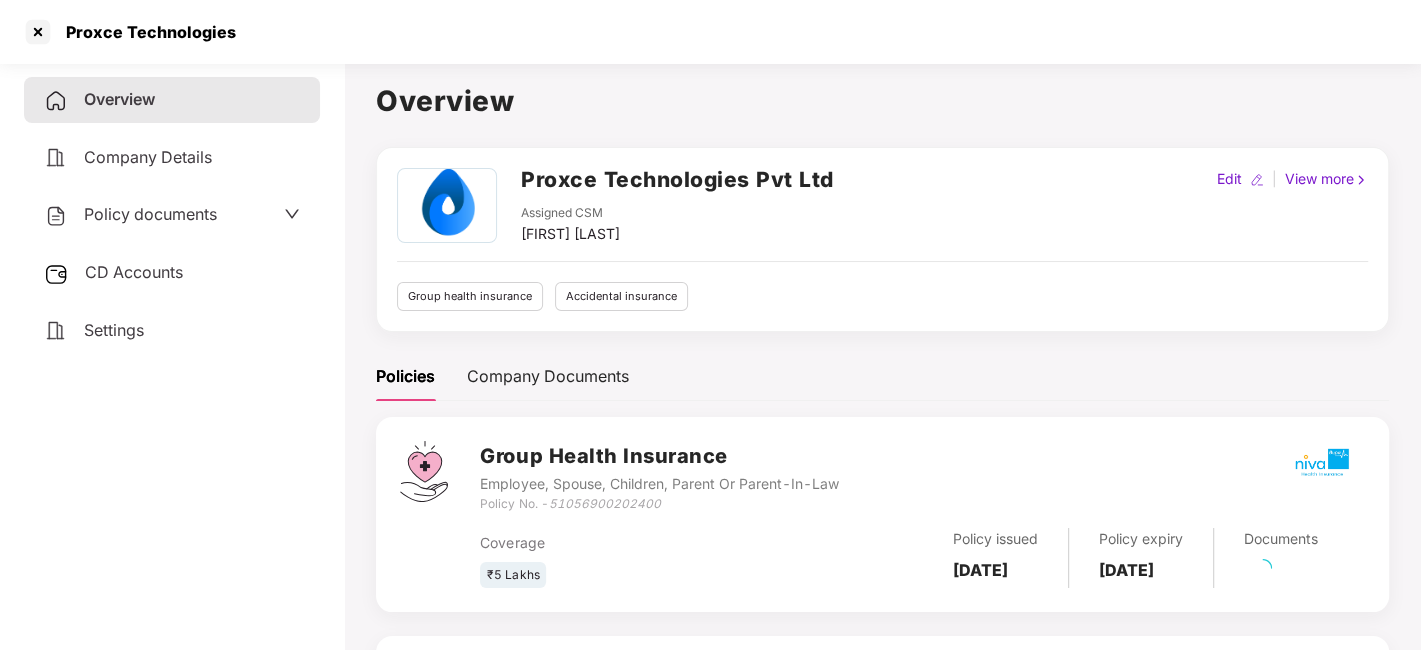 click on "CD Accounts" at bounding box center (134, 272) 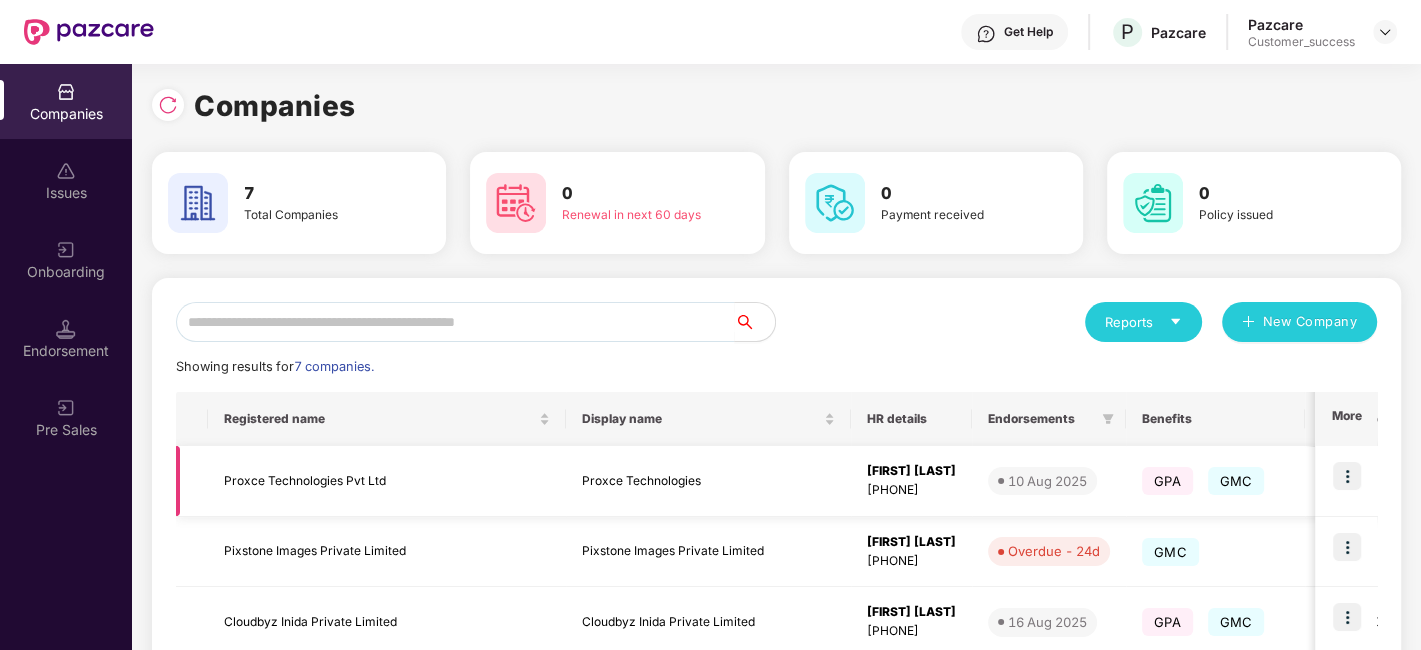 click at bounding box center [1347, 476] 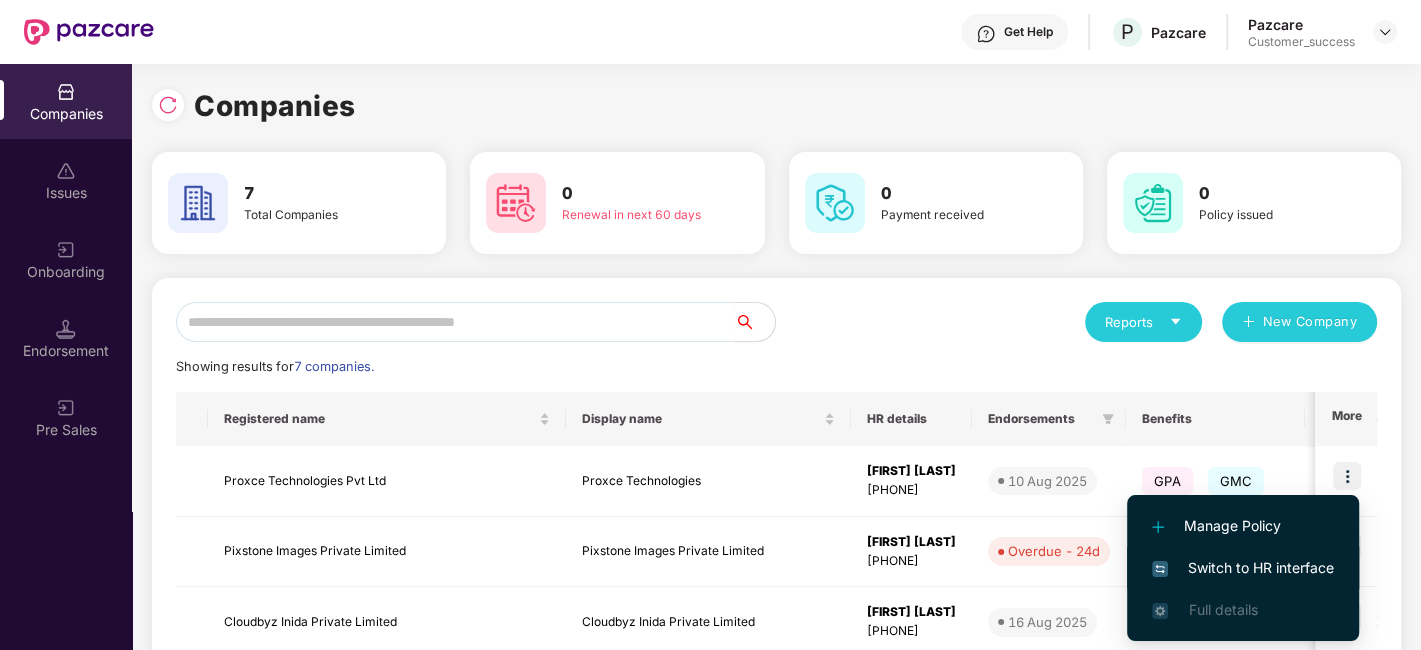 click on "Switch to HR interface" at bounding box center [1243, 568] 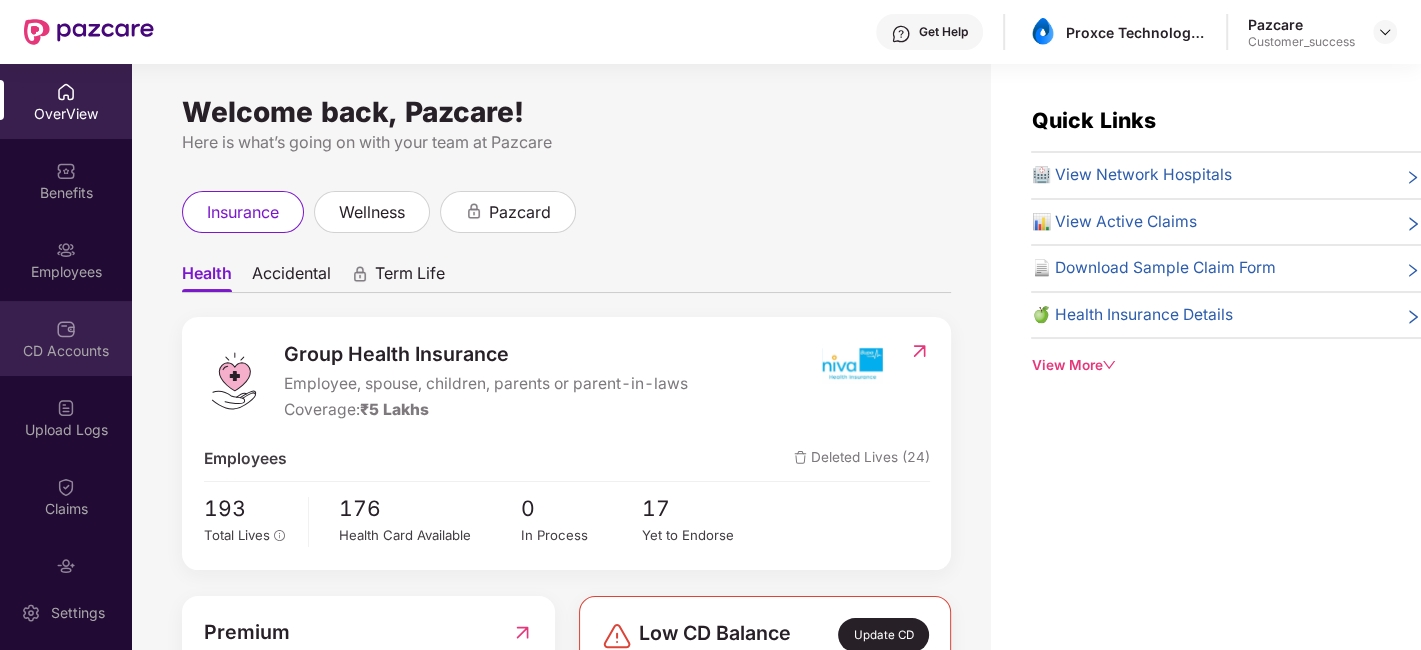 click on "CD Accounts" at bounding box center (66, 338) 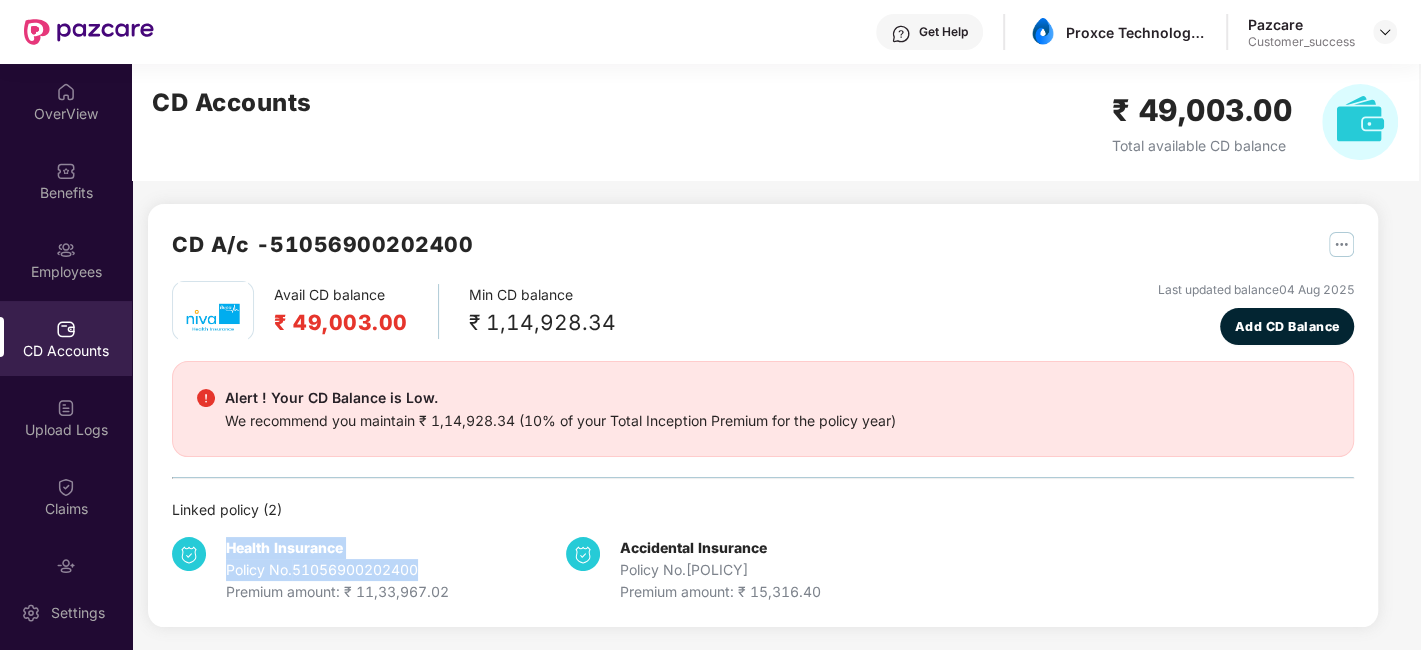 drag, startPoint x: 231, startPoint y: 549, endPoint x: 425, endPoint y: 564, distance: 194.57903 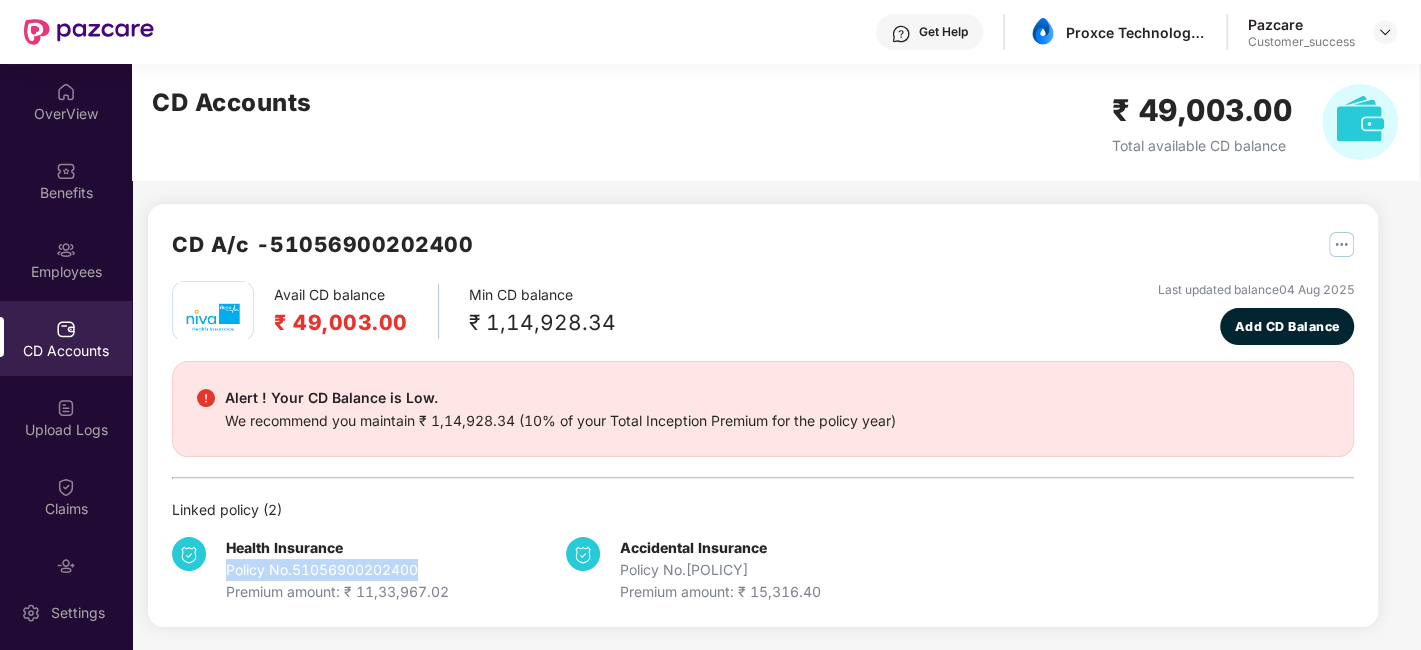 drag, startPoint x: 221, startPoint y: 570, endPoint x: 432, endPoint y: 566, distance: 211.03792 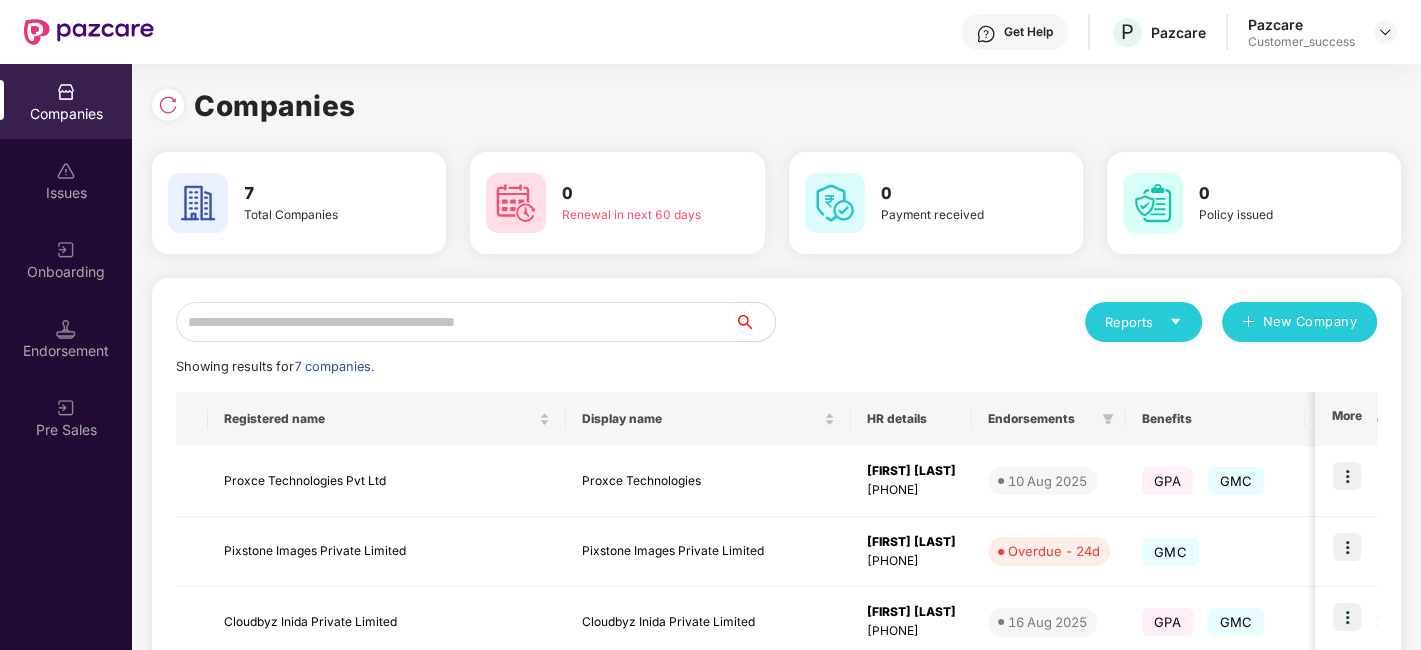 click on "Companies" at bounding box center [66, 114] 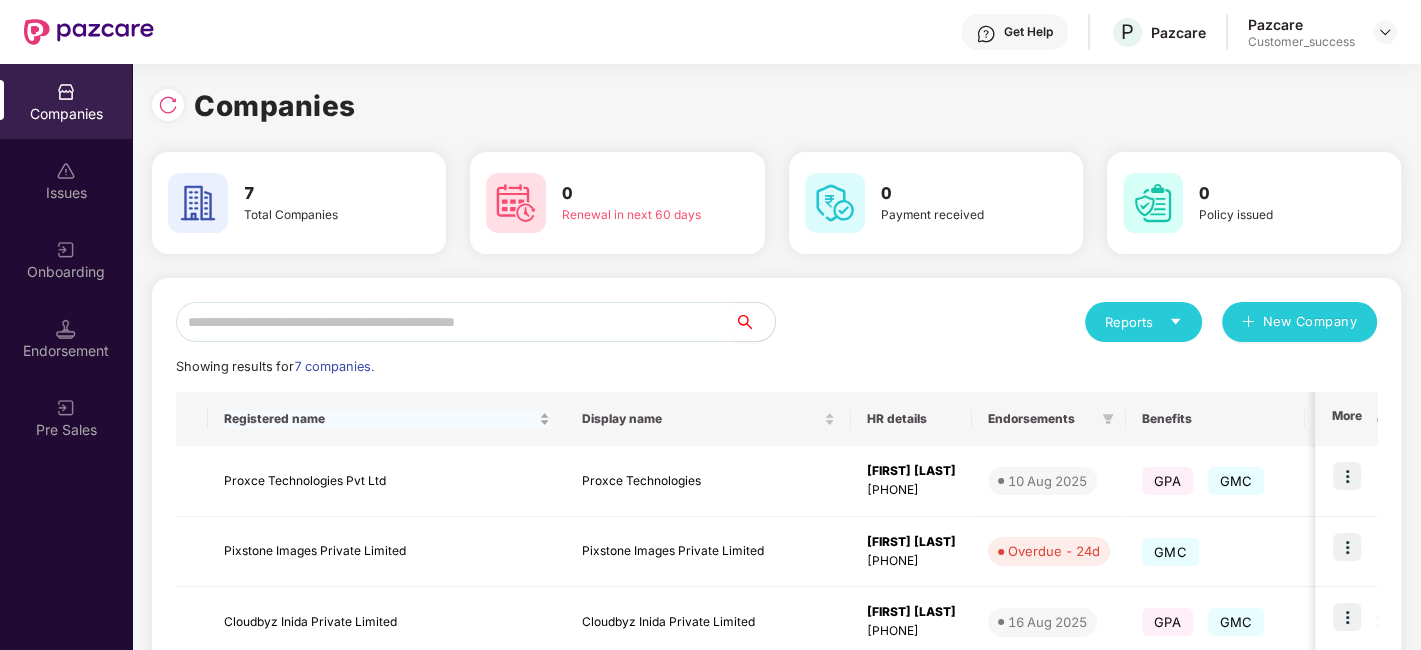 scroll, scrollTop: 391, scrollLeft: 0, axis: vertical 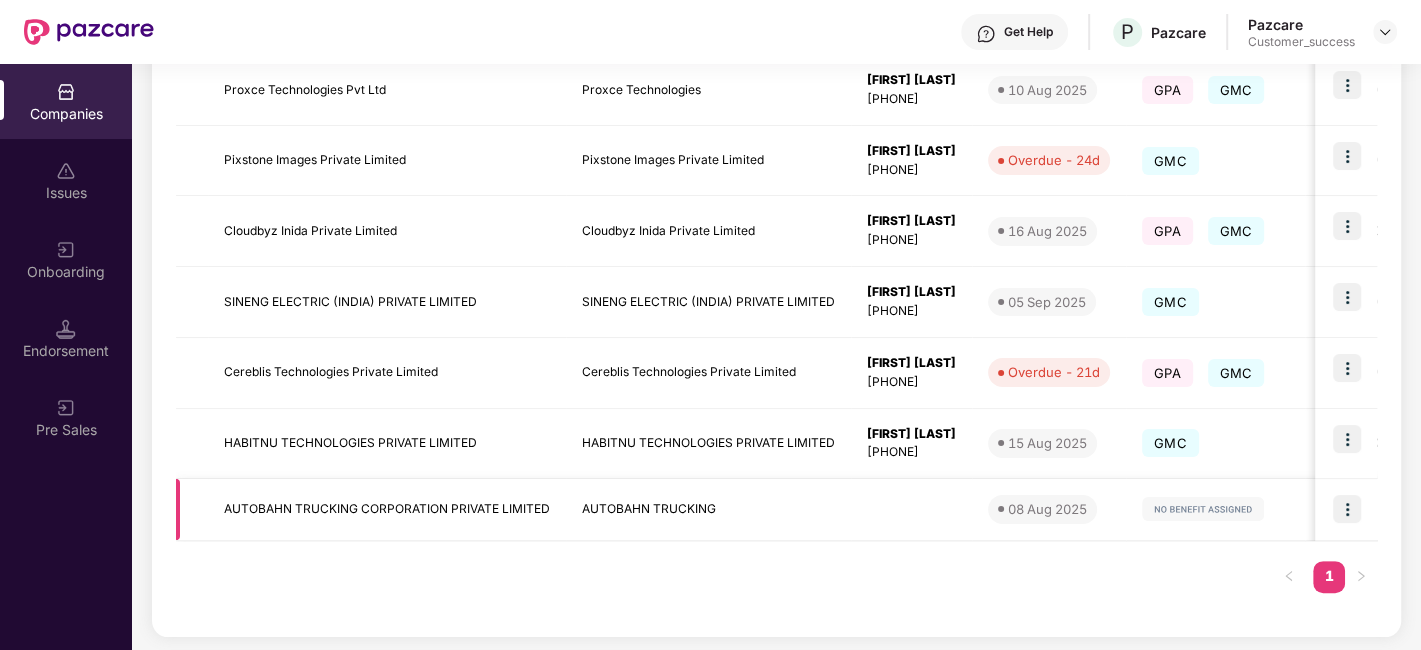 click on "AUTOBAHN TRUCKING CORPORATION PRIVATE LIMITED" at bounding box center (387, 509) 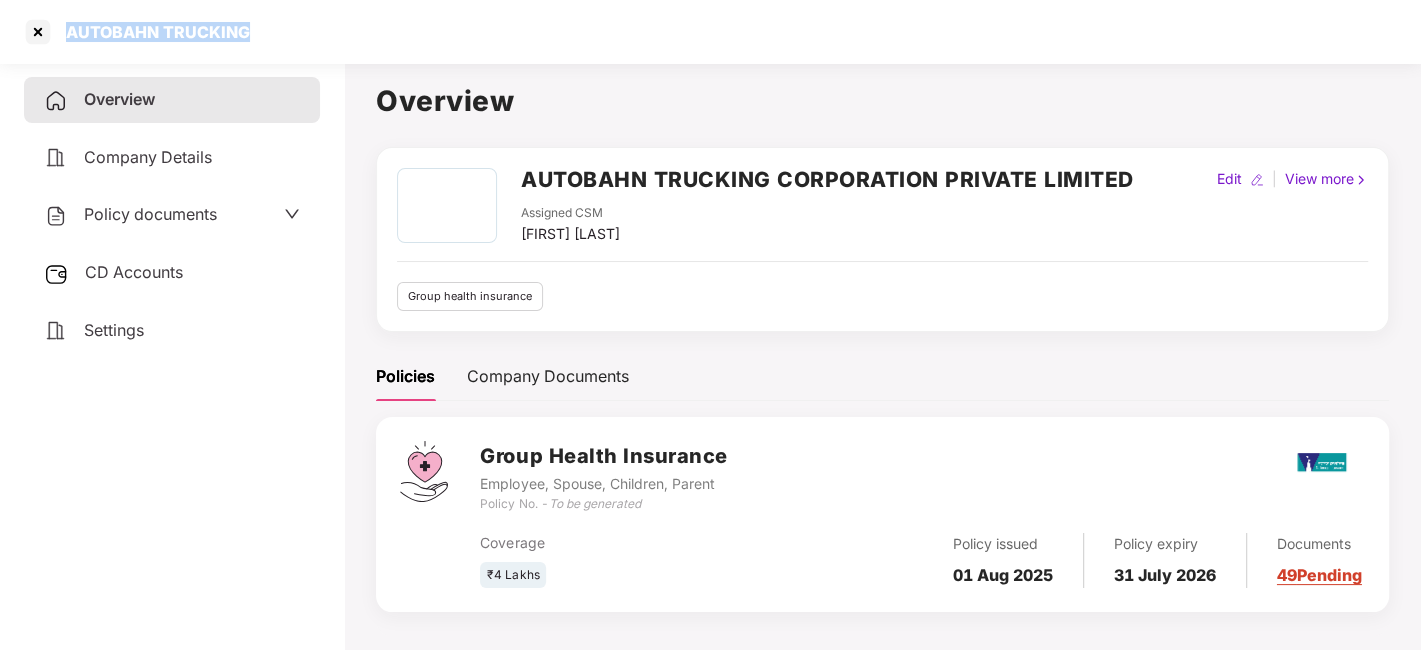 drag, startPoint x: 69, startPoint y: 28, endPoint x: 288, endPoint y: 43, distance: 219.51309 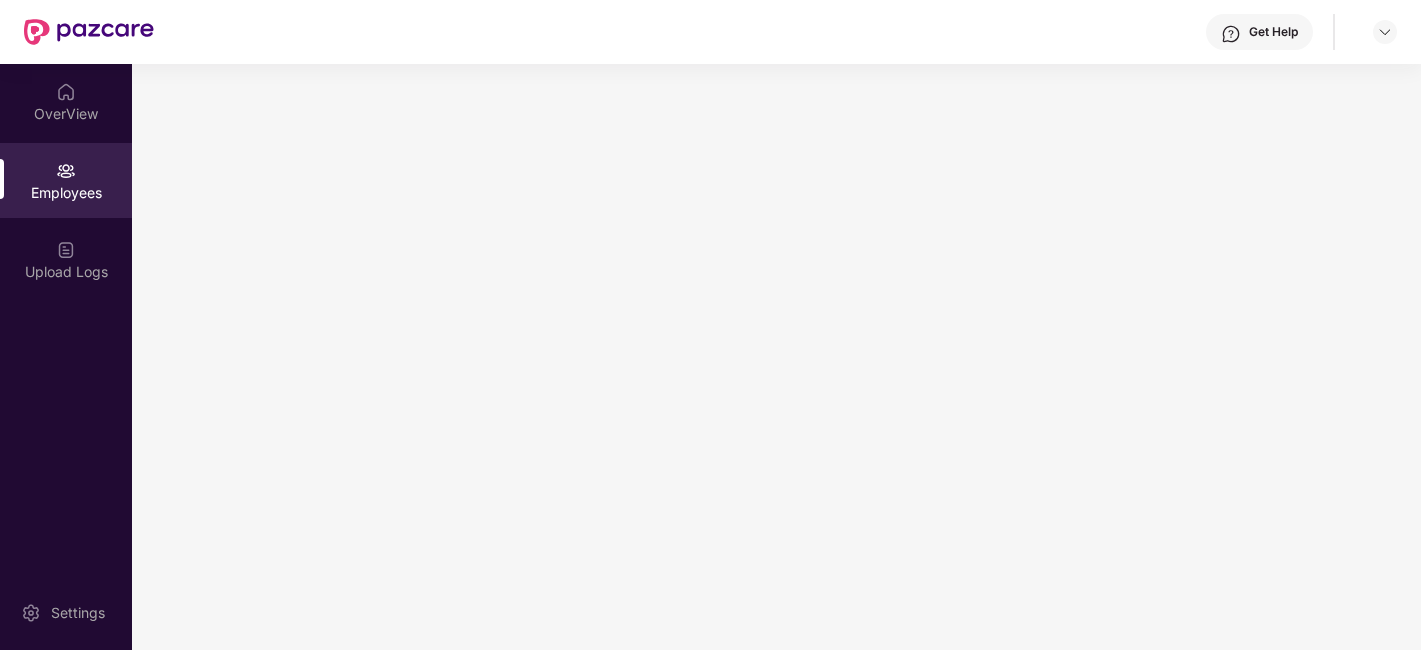 scroll, scrollTop: 0, scrollLeft: 0, axis: both 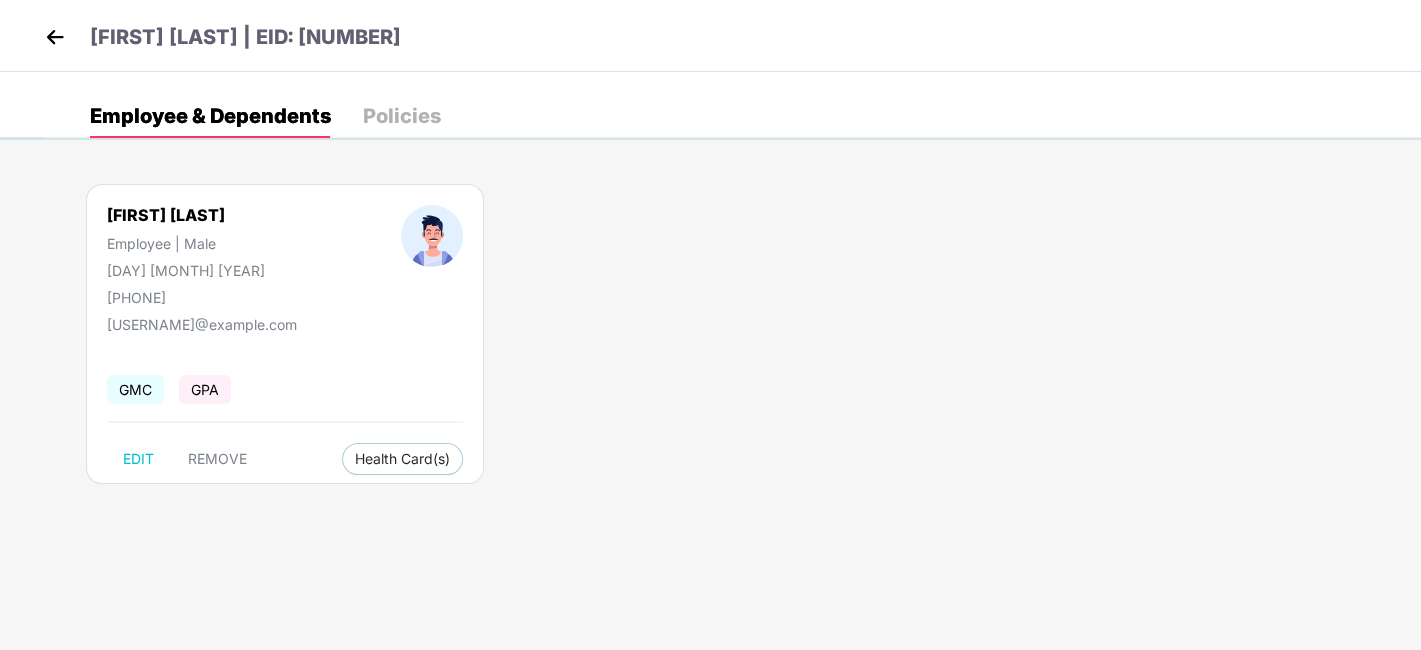 click on "Sammed Kollapure | EID: 972" at bounding box center (710, 36) 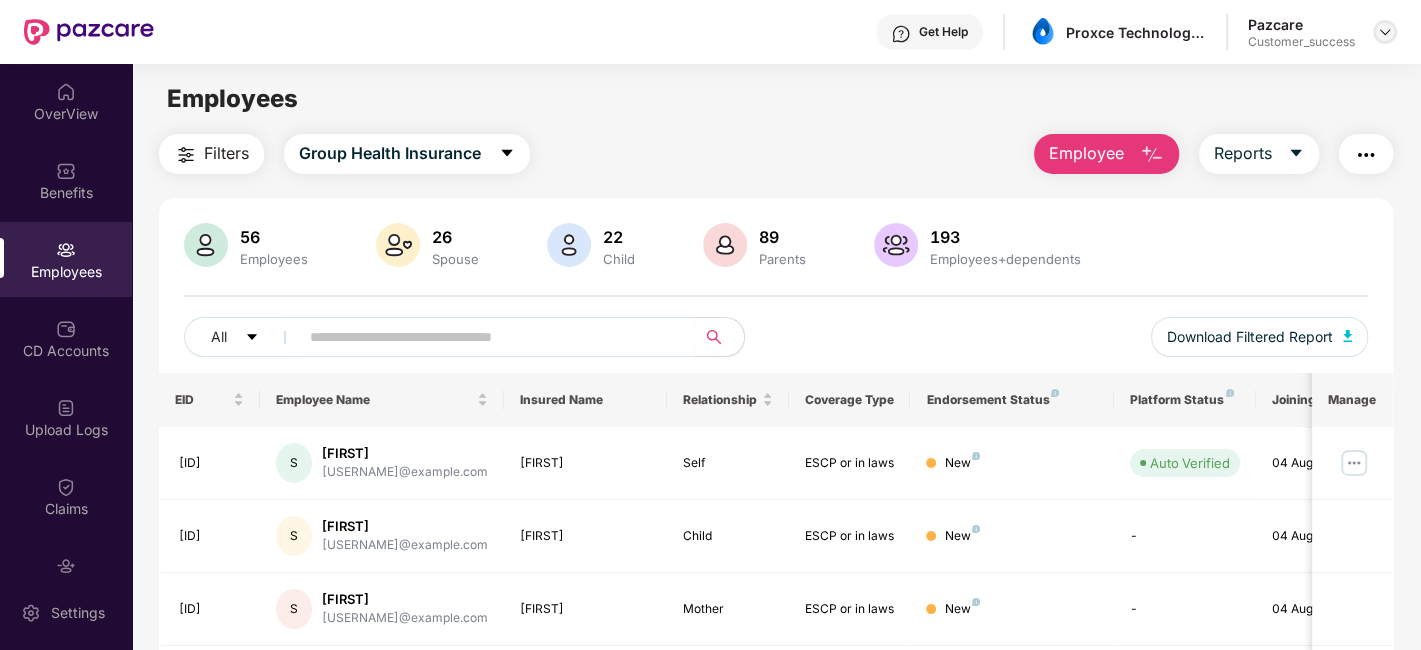 click at bounding box center (1385, 32) 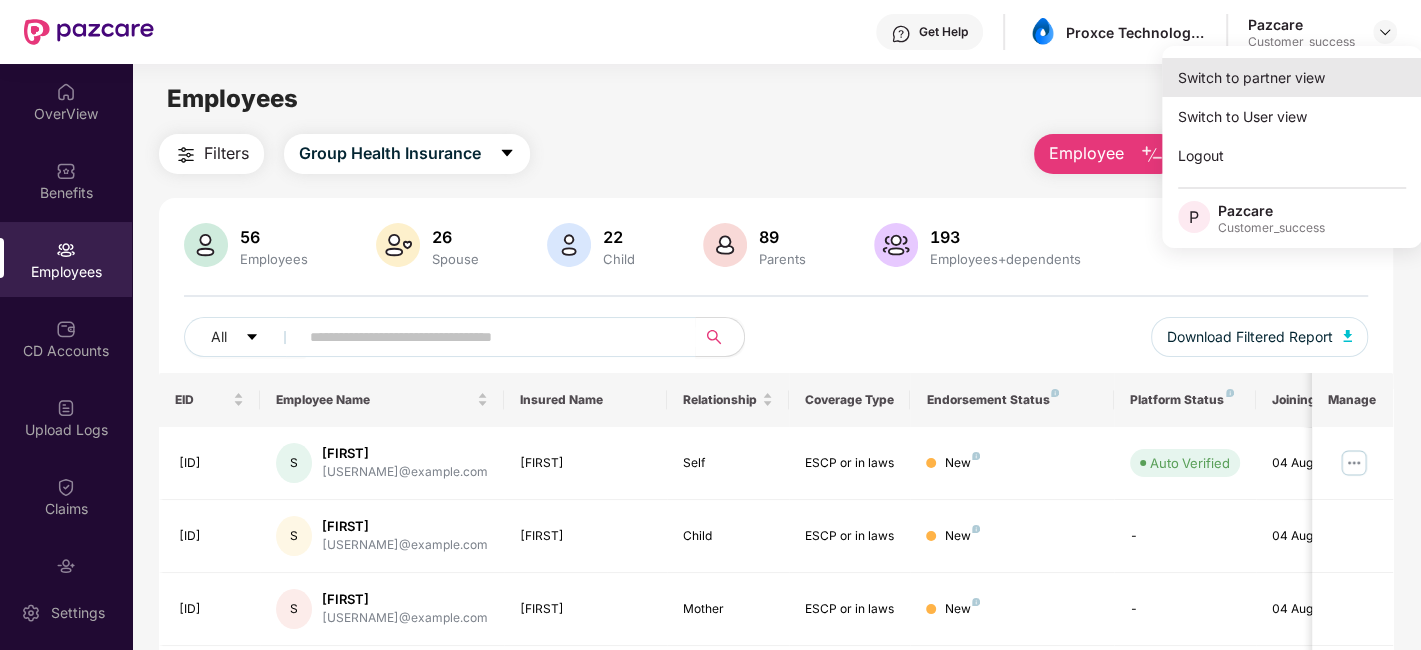 click on "Switch to partner view" at bounding box center [1292, 77] 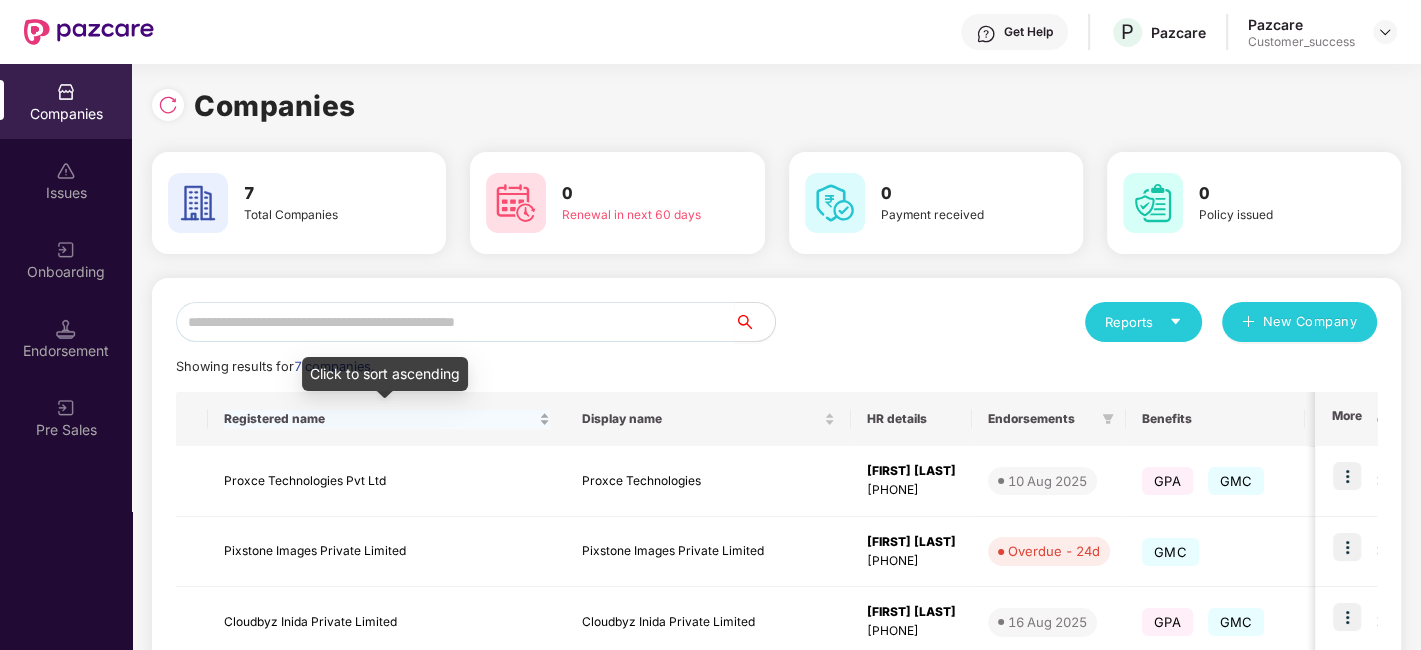 scroll, scrollTop: 391, scrollLeft: 0, axis: vertical 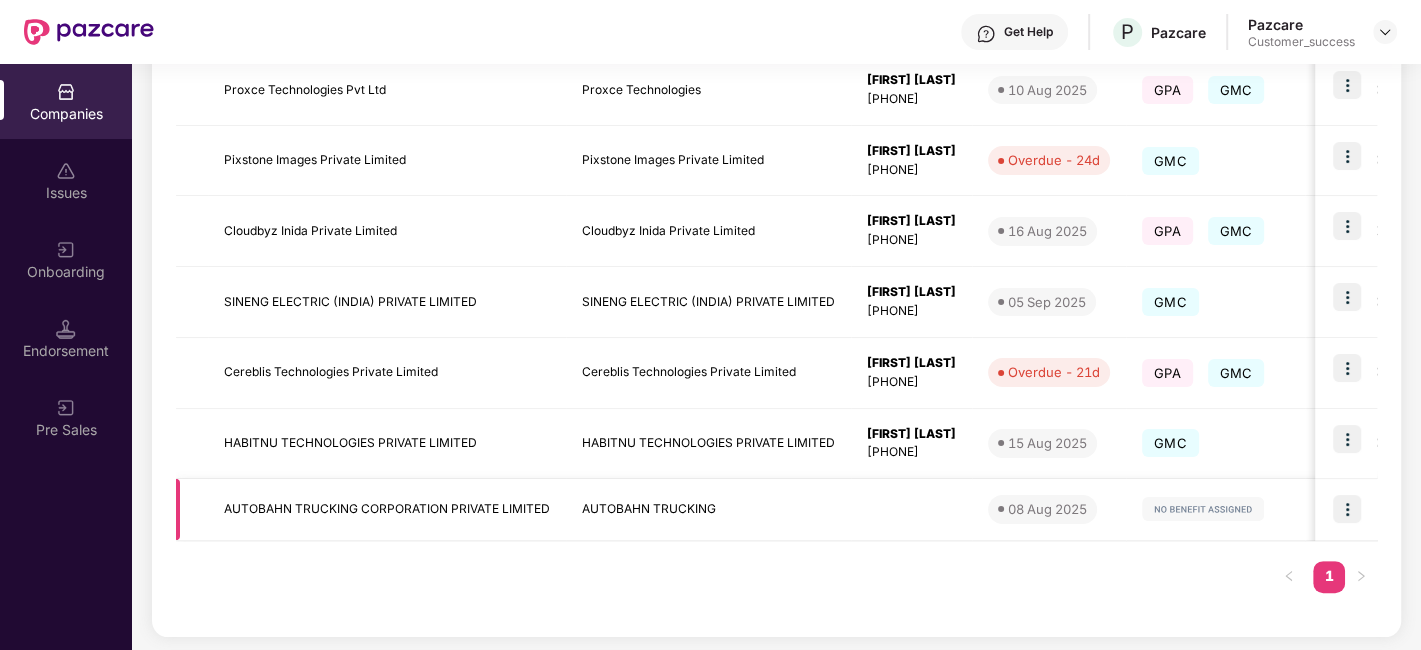 click on "AUTOBAHN TRUCKING CORPORATION PRIVATE LIMITED" at bounding box center [387, 509] 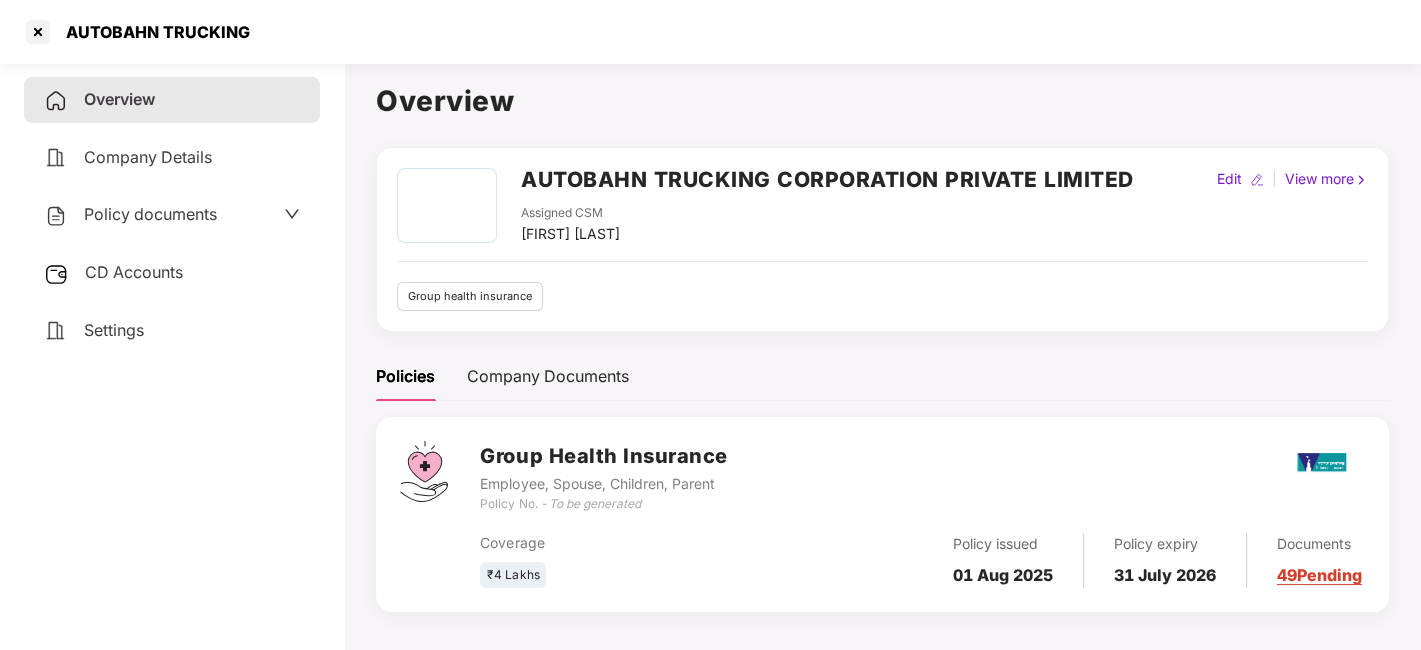 scroll, scrollTop: 54, scrollLeft: 0, axis: vertical 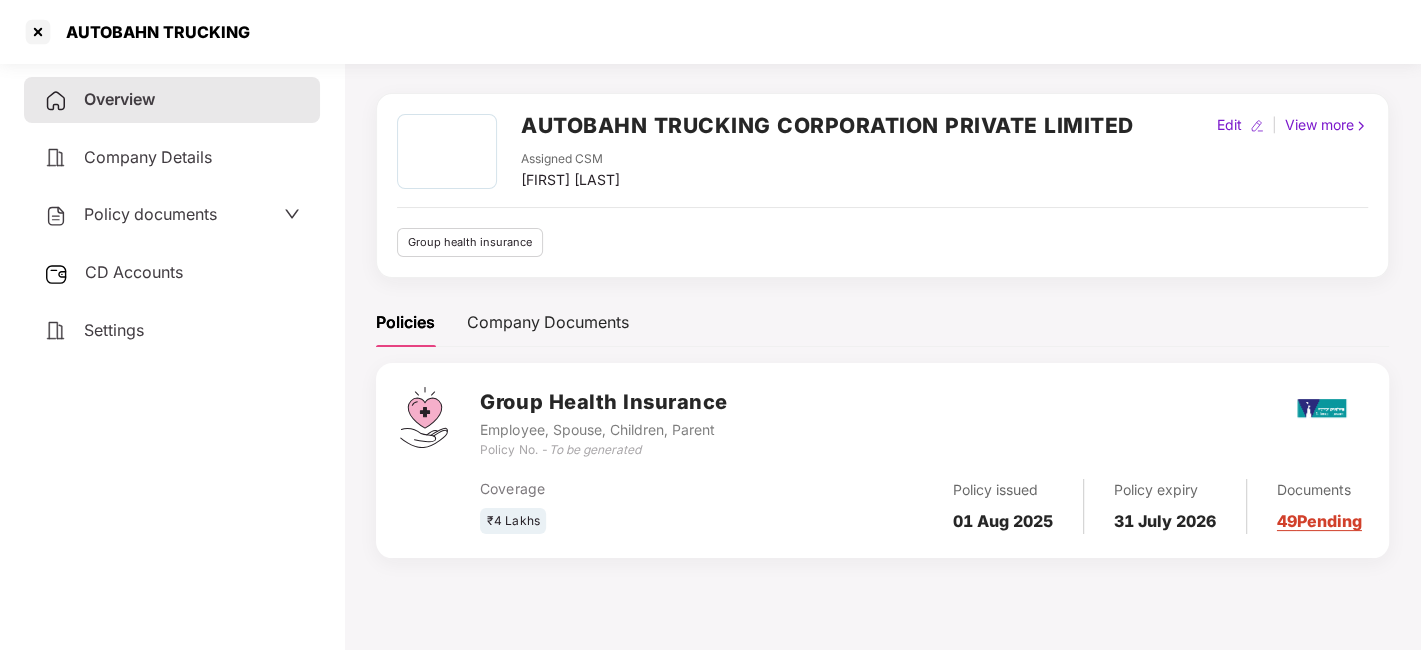 click on "Company Details" at bounding box center (148, 157) 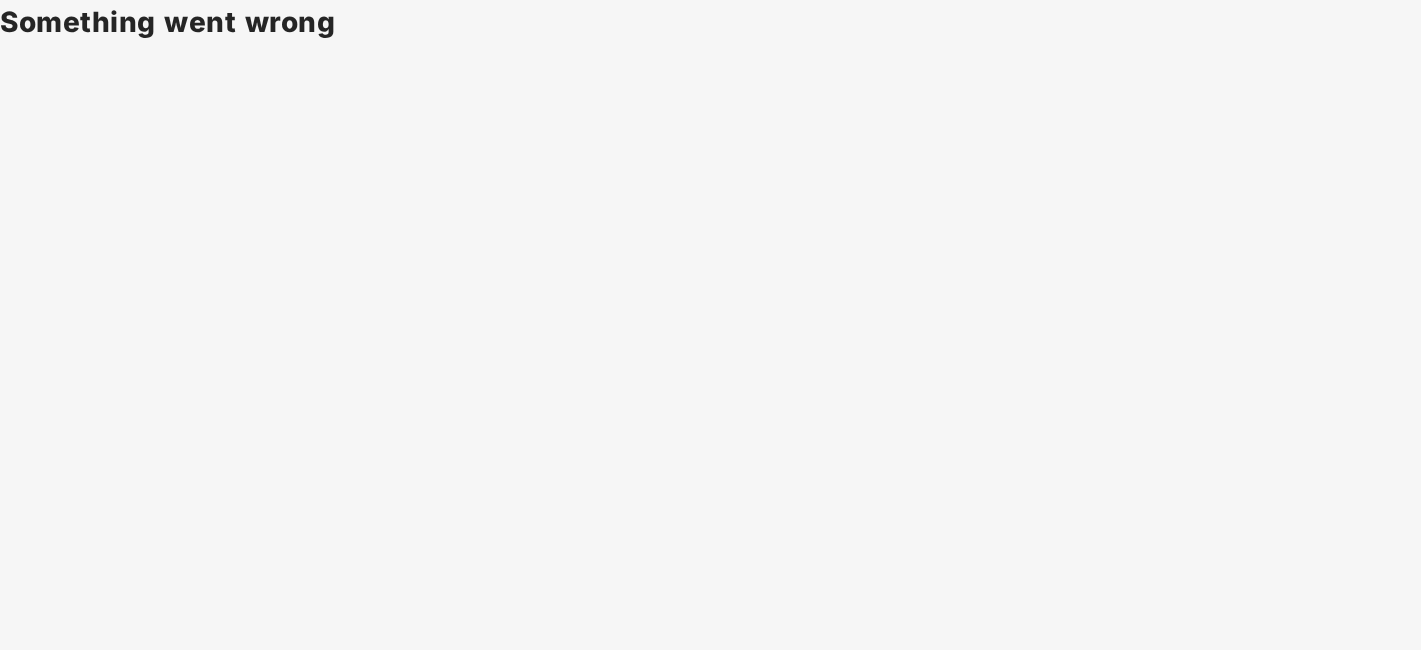 scroll, scrollTop: 0, scrollLeft: 0, axis: both 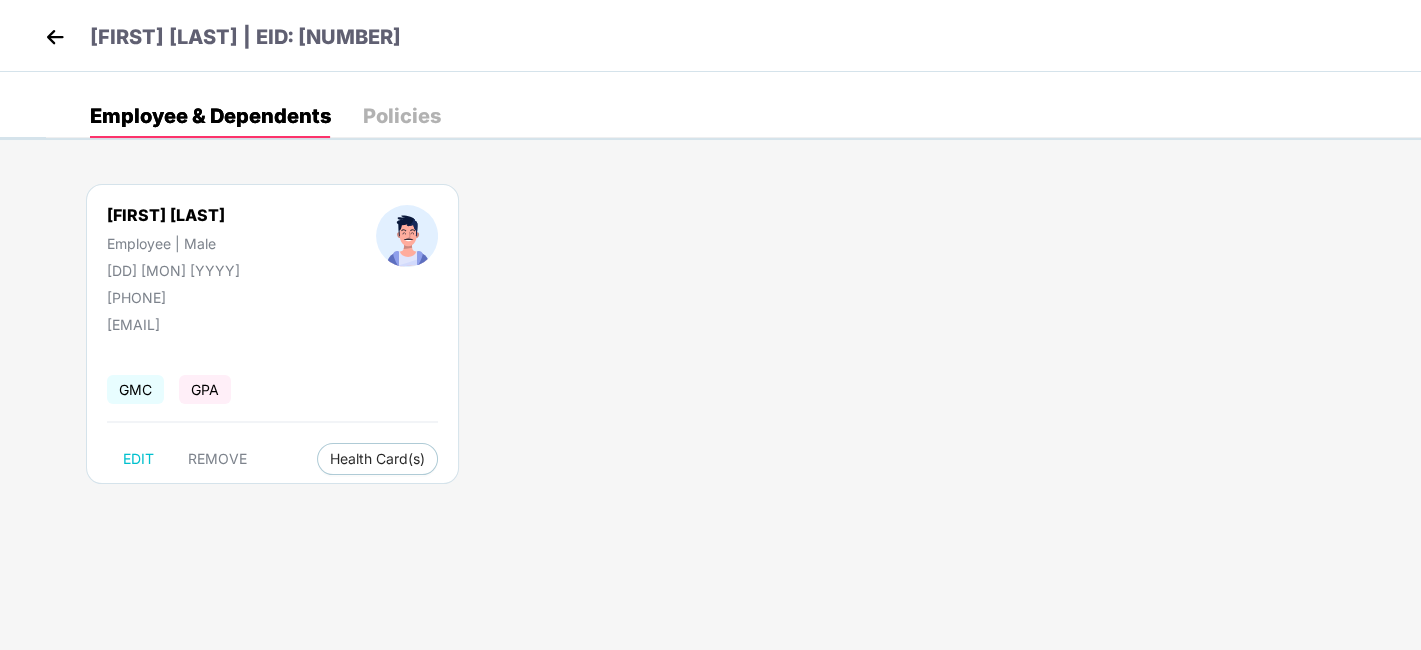 click at bounding box center [55, 37] 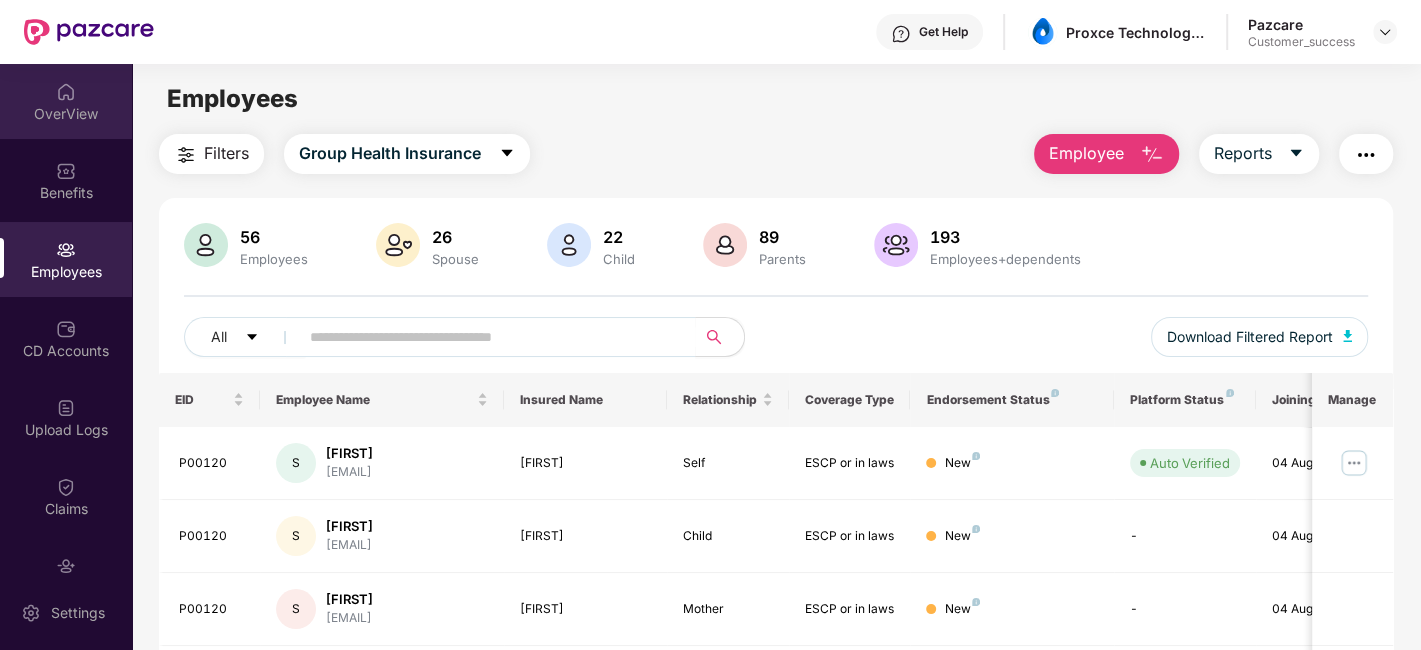 click on "OverView" at bounding box center [66, 101] 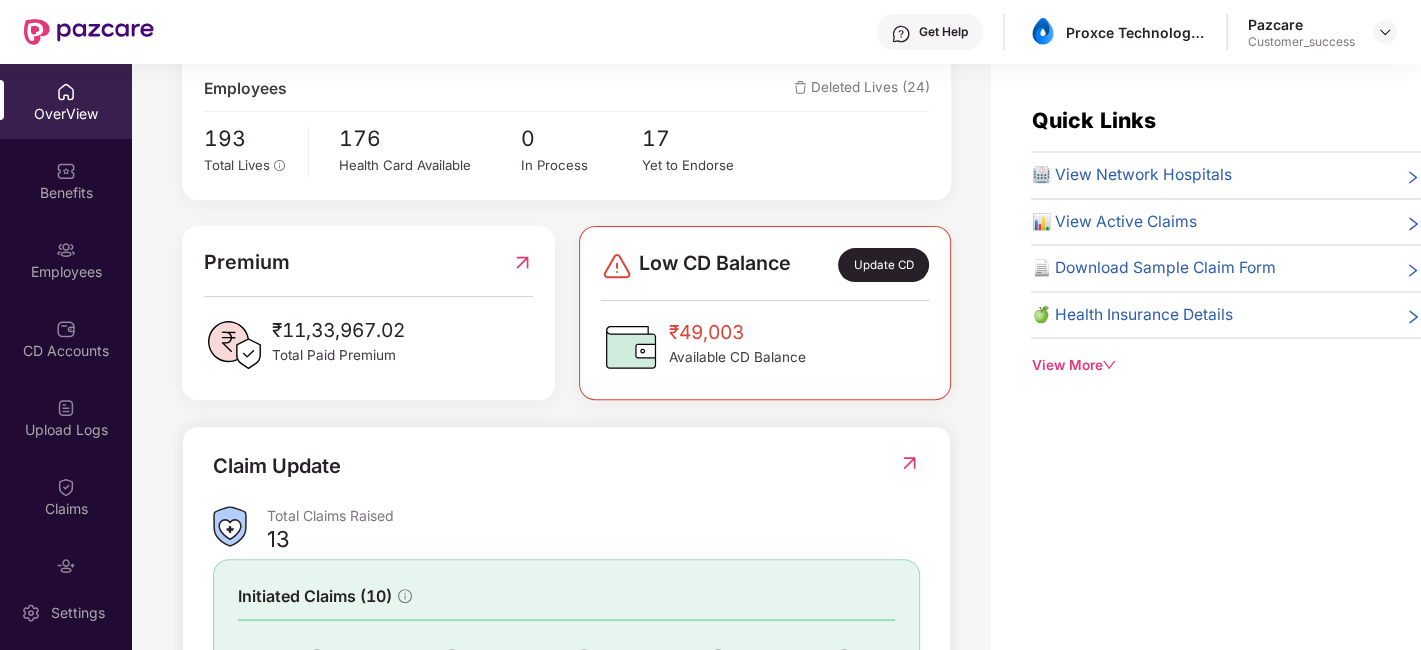 scroll, scrollTop: 377, scrollLeft: 0, axis: vertical 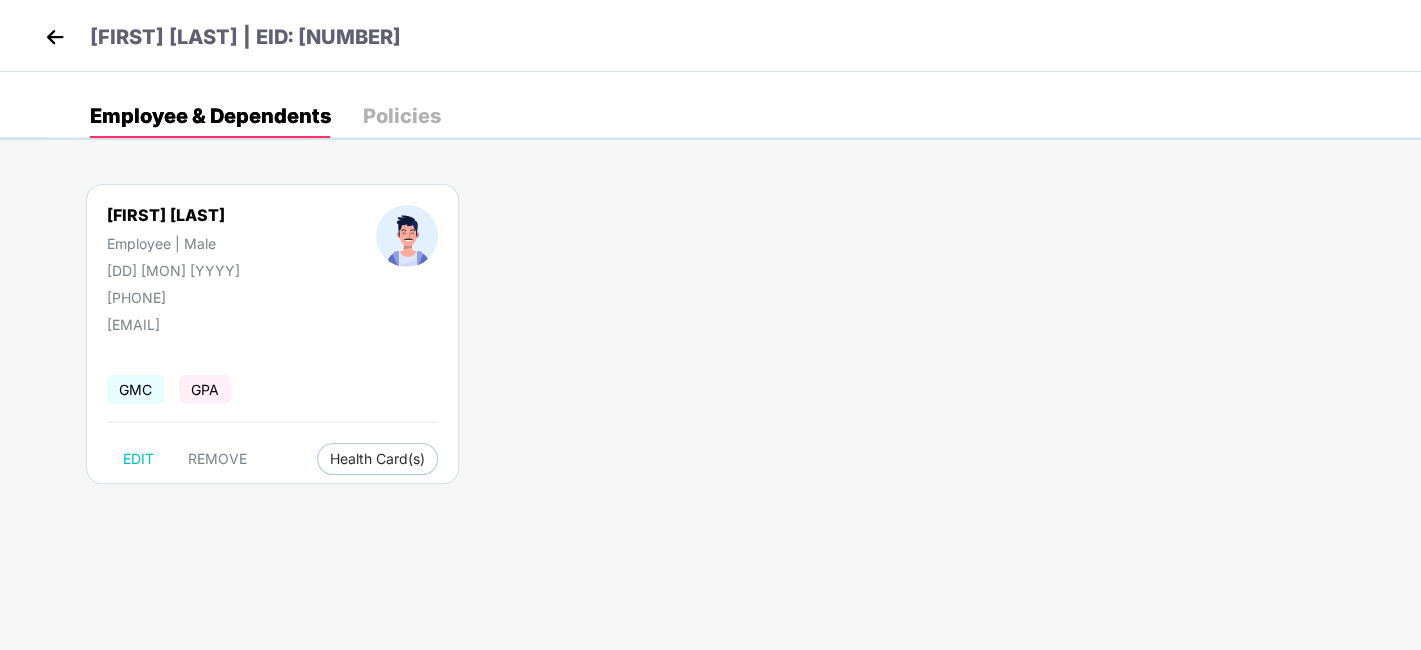 click on "[FIRST] [LAST] | EID: [NUMBER]" at bounding box center [220, 40] 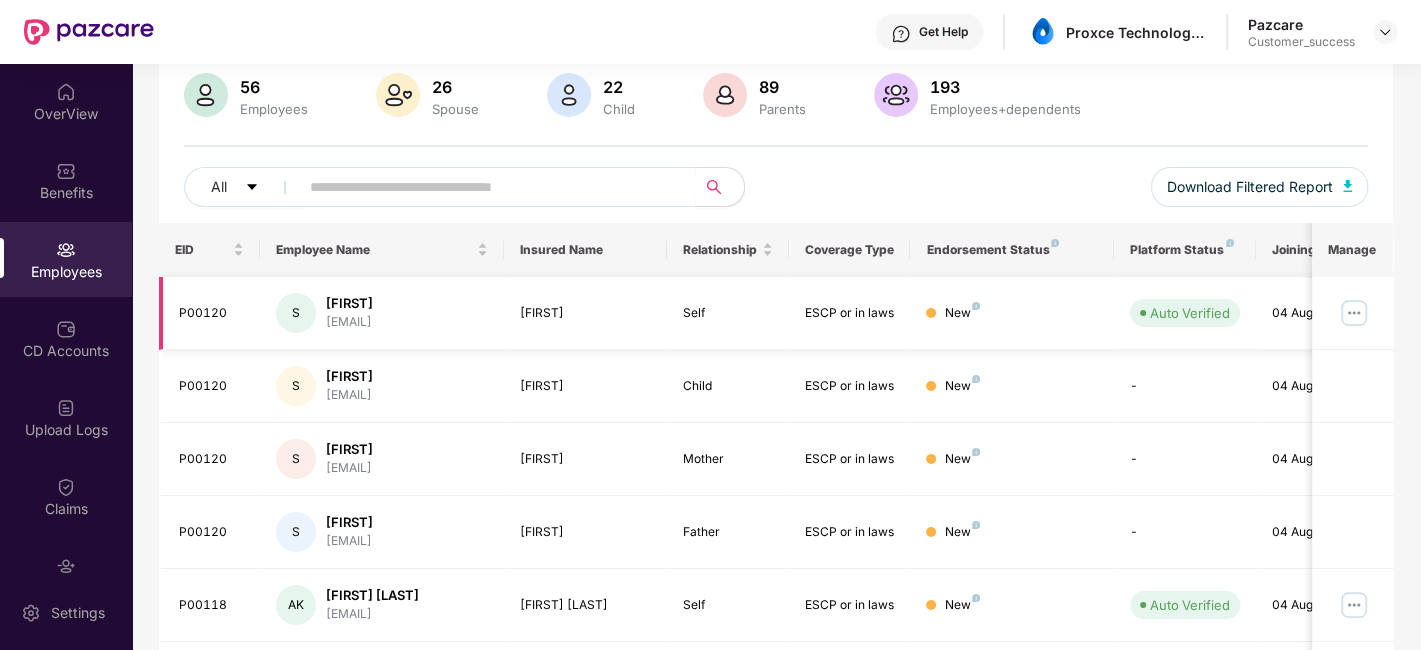 scroll, scrollTop: 151, scrollLeft: 0, axis: vertical 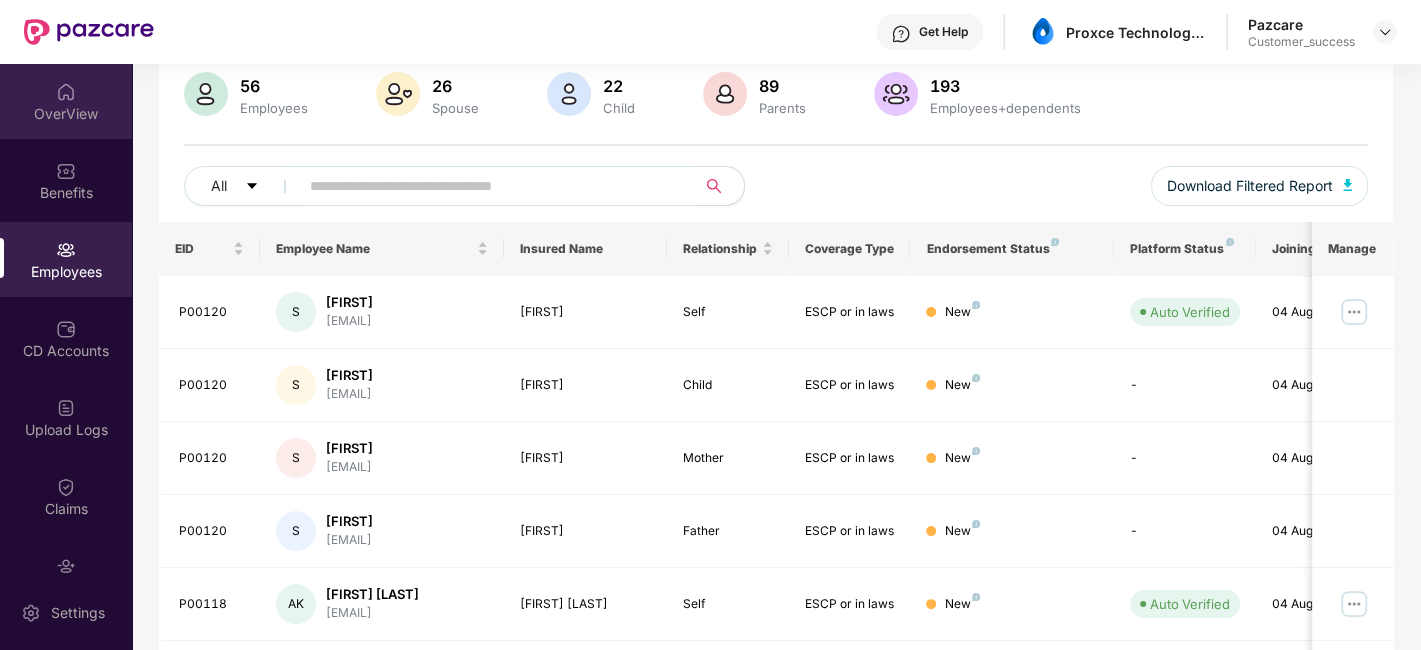 click on "OverView" at bounding box center [66, 101] 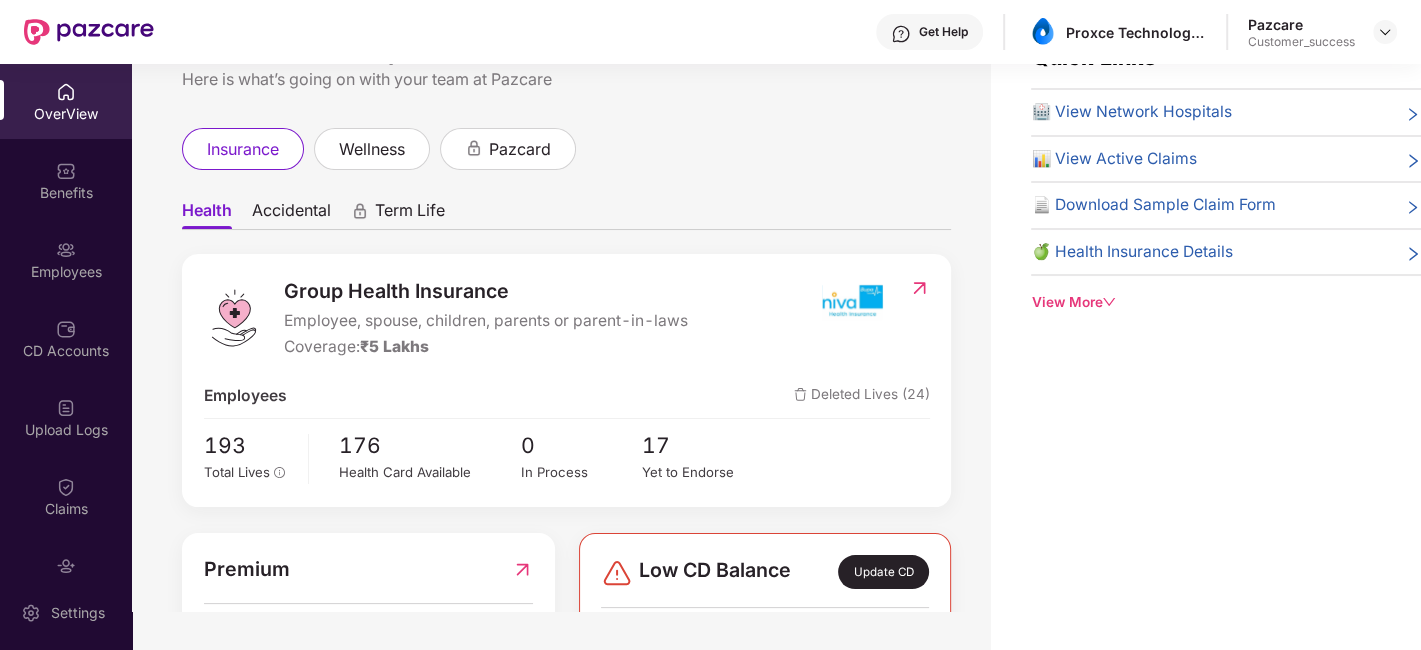 scroll, scrollTop: 0, scrollLeft: 0, axis: both 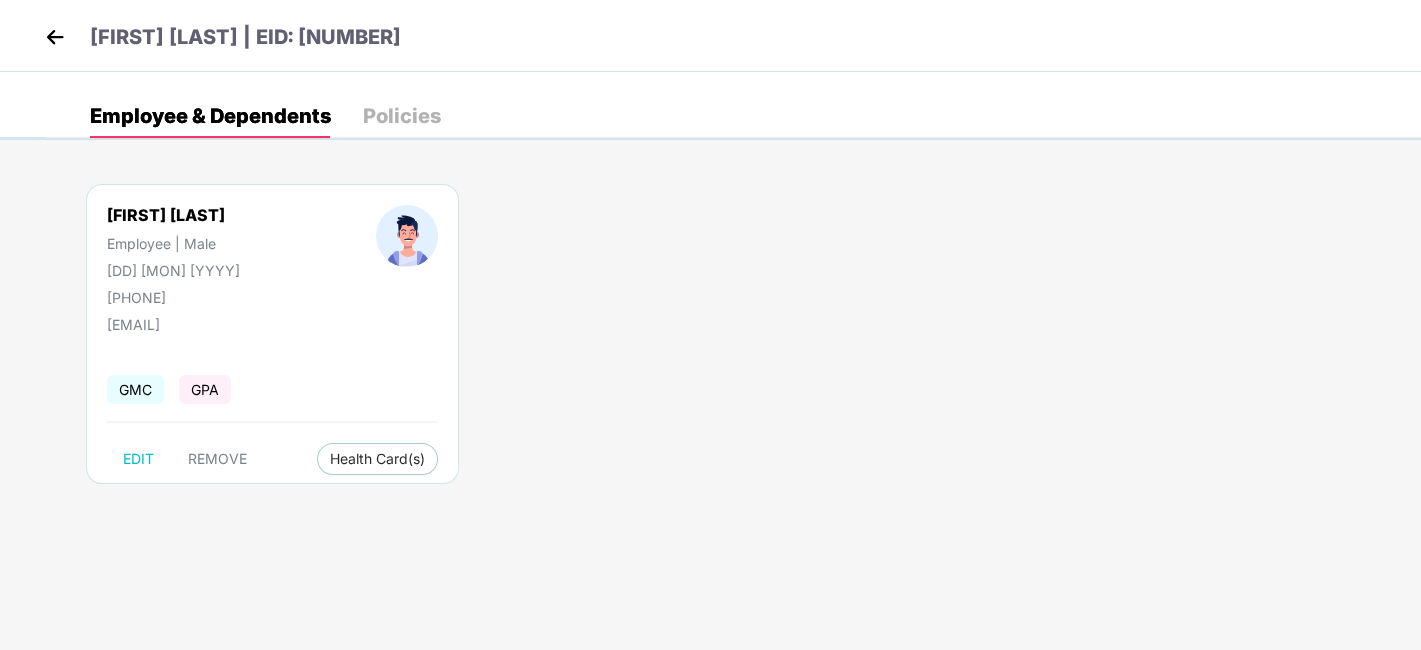 click at bounding box center [55, 37] 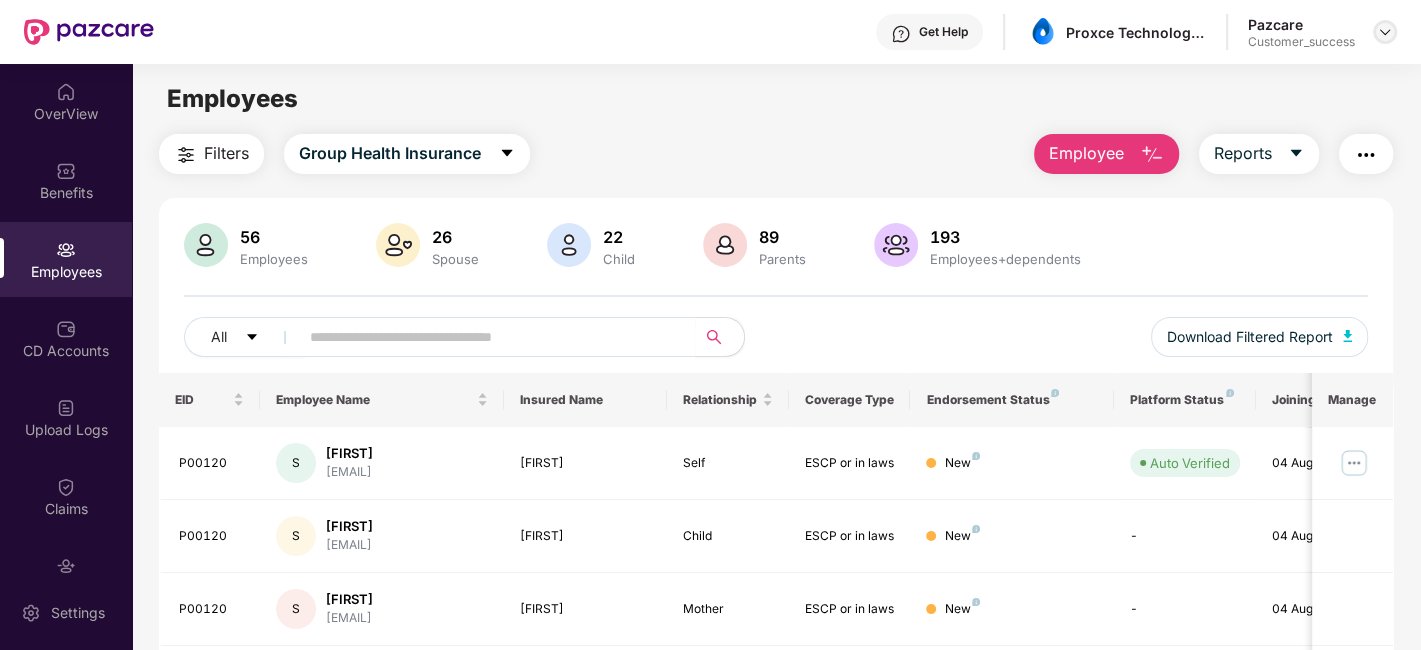 click at bounding box center [1385, 32] 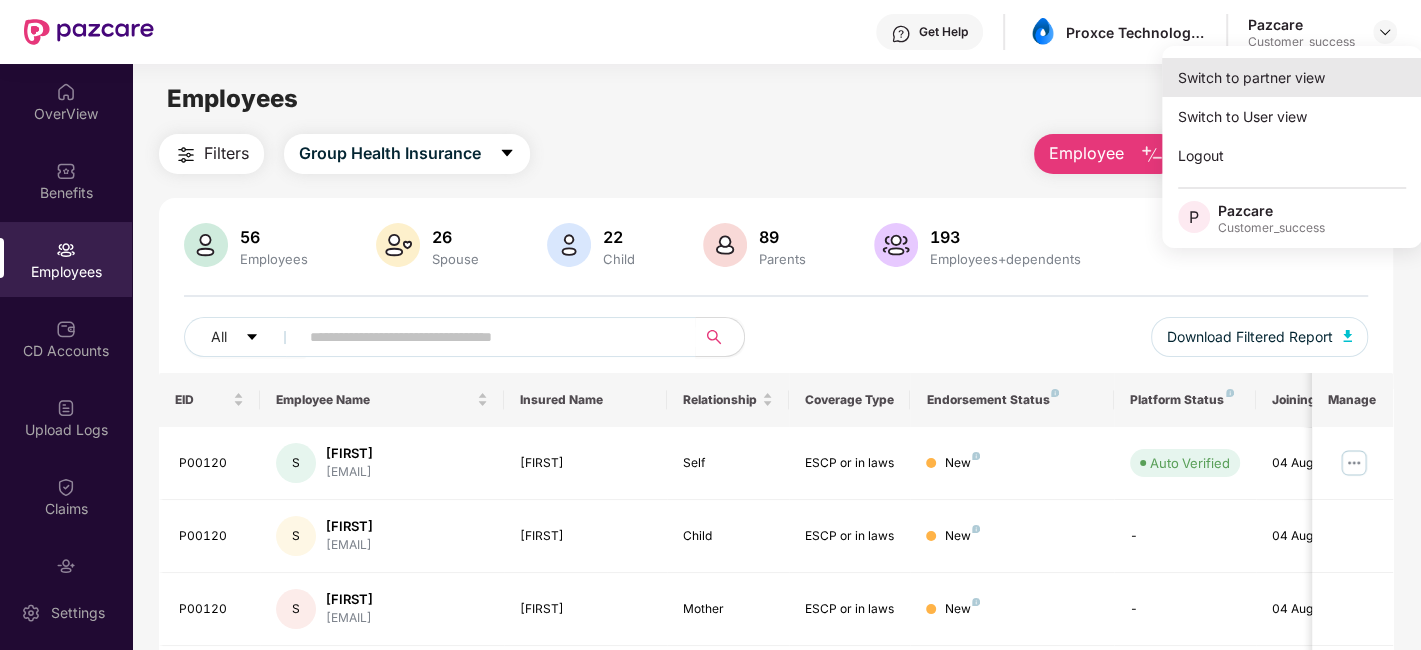 click on "Switch to partner view" at bounding box center (1292, 77) 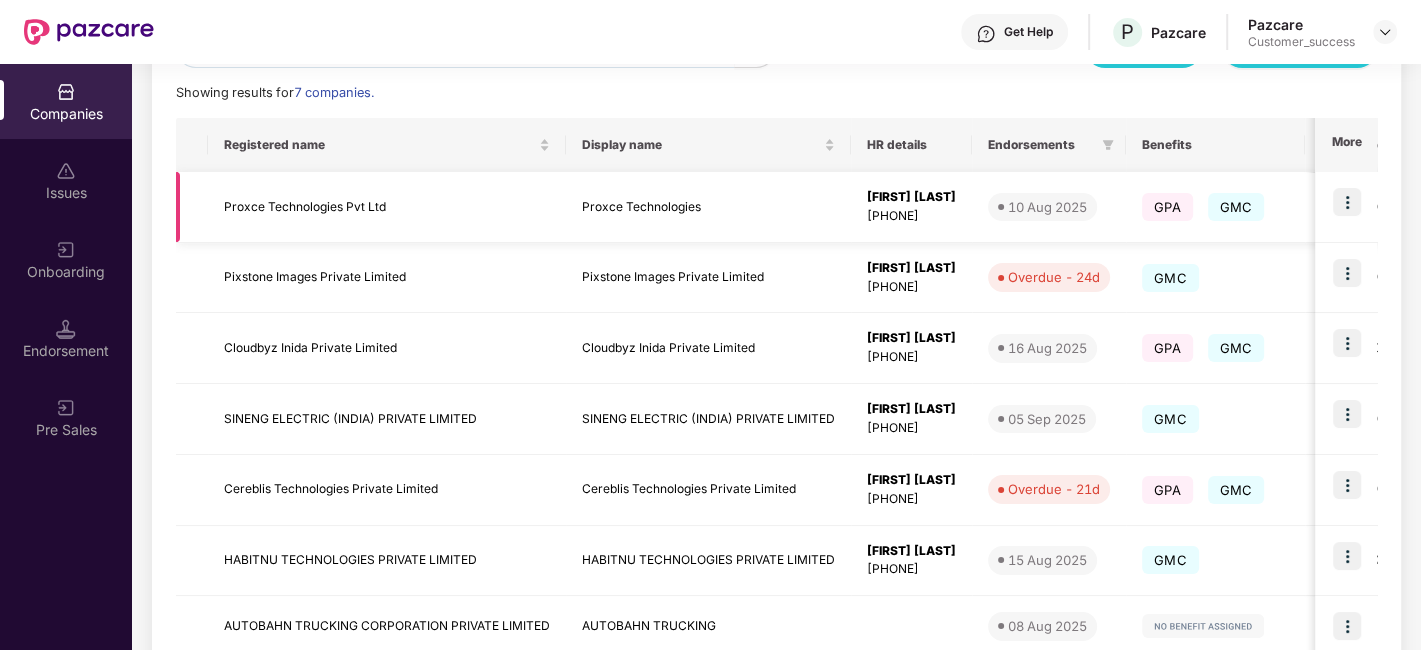 scroll, scrollTop: 391, scrollLeft: 0, axis: vertical 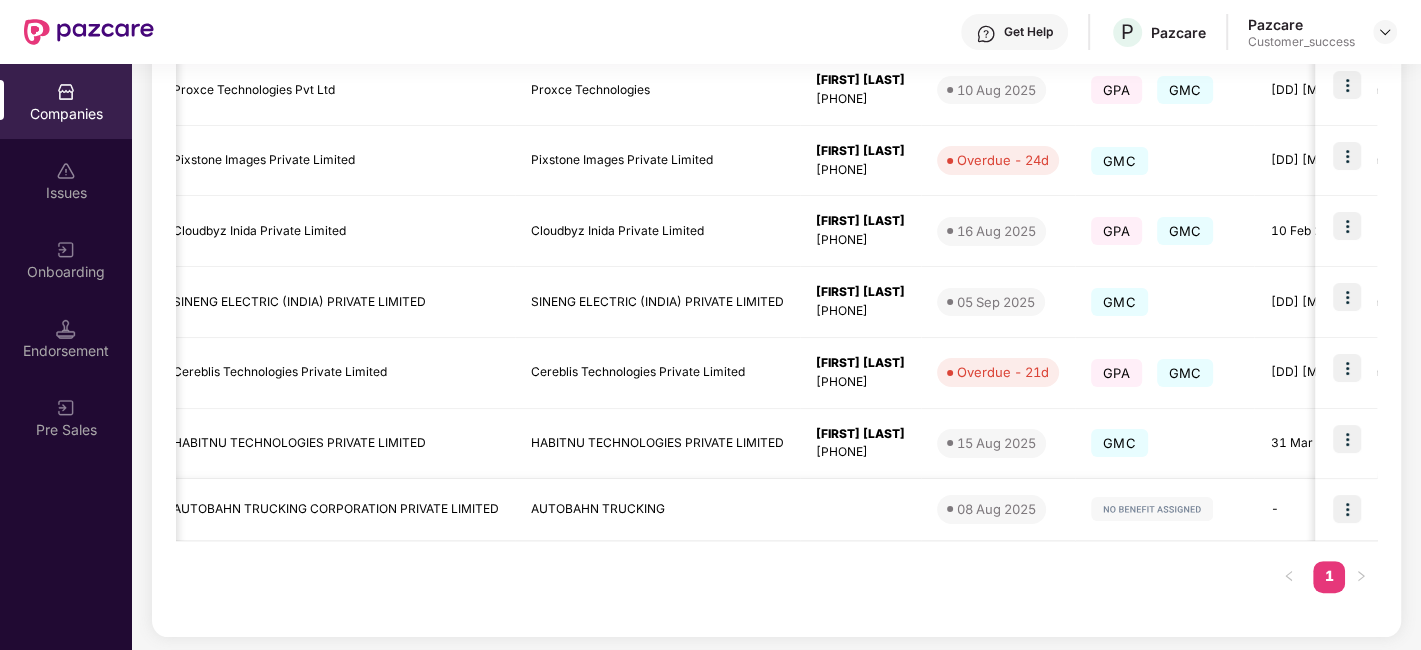 click at bounding box center (1347, 509) 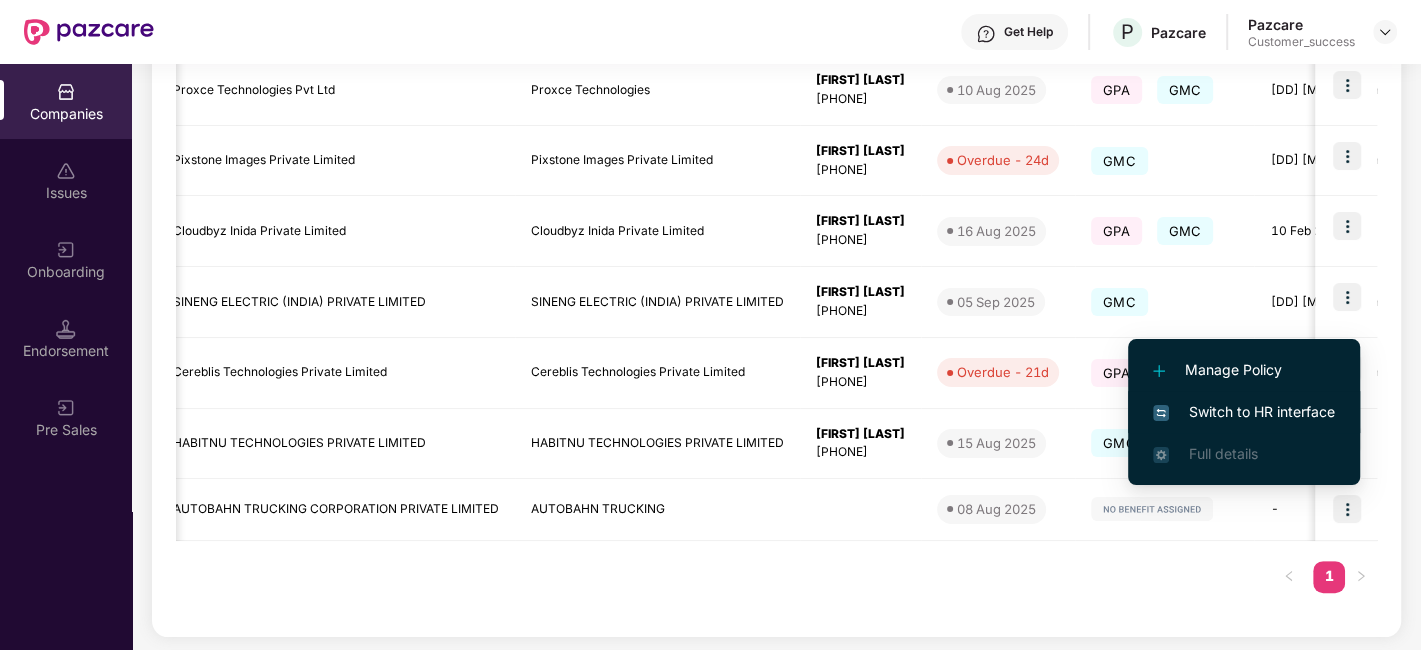 click on "Switch to HR interface" at bounding box center [1244, 412] 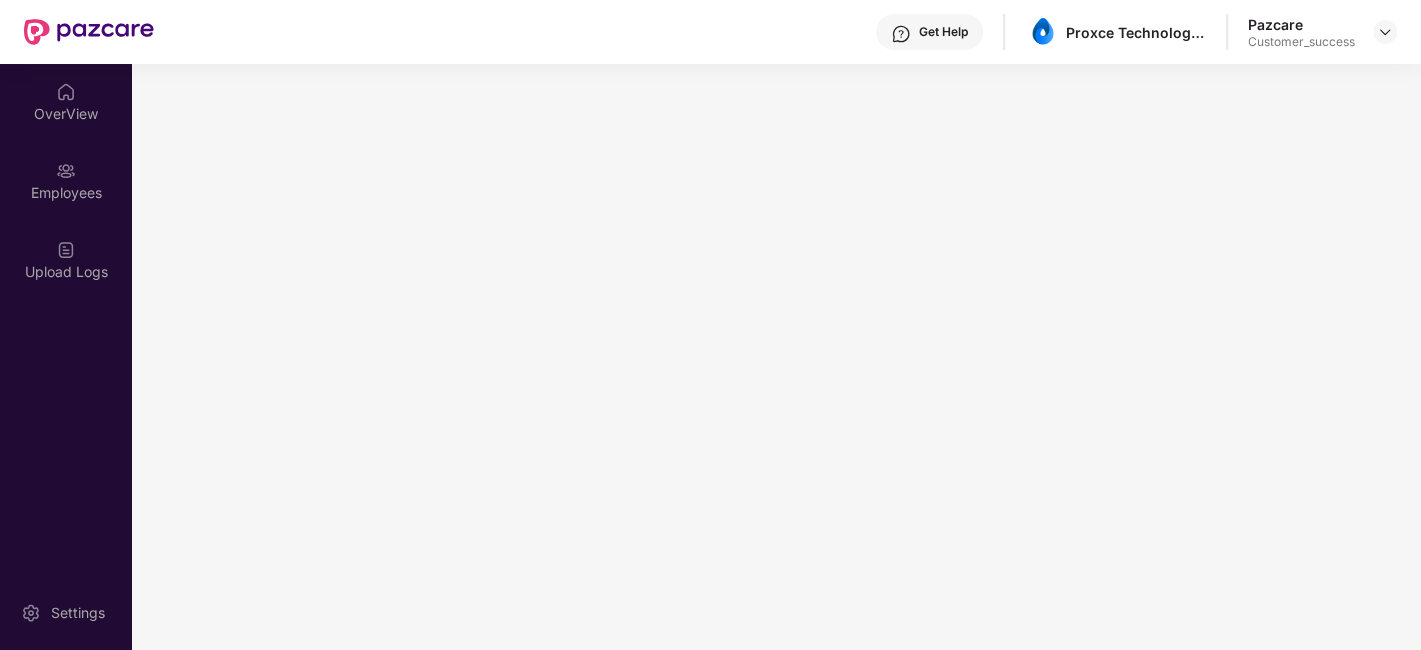 scroll, scrollTop: 0, scrollLeft: 0, axis: both 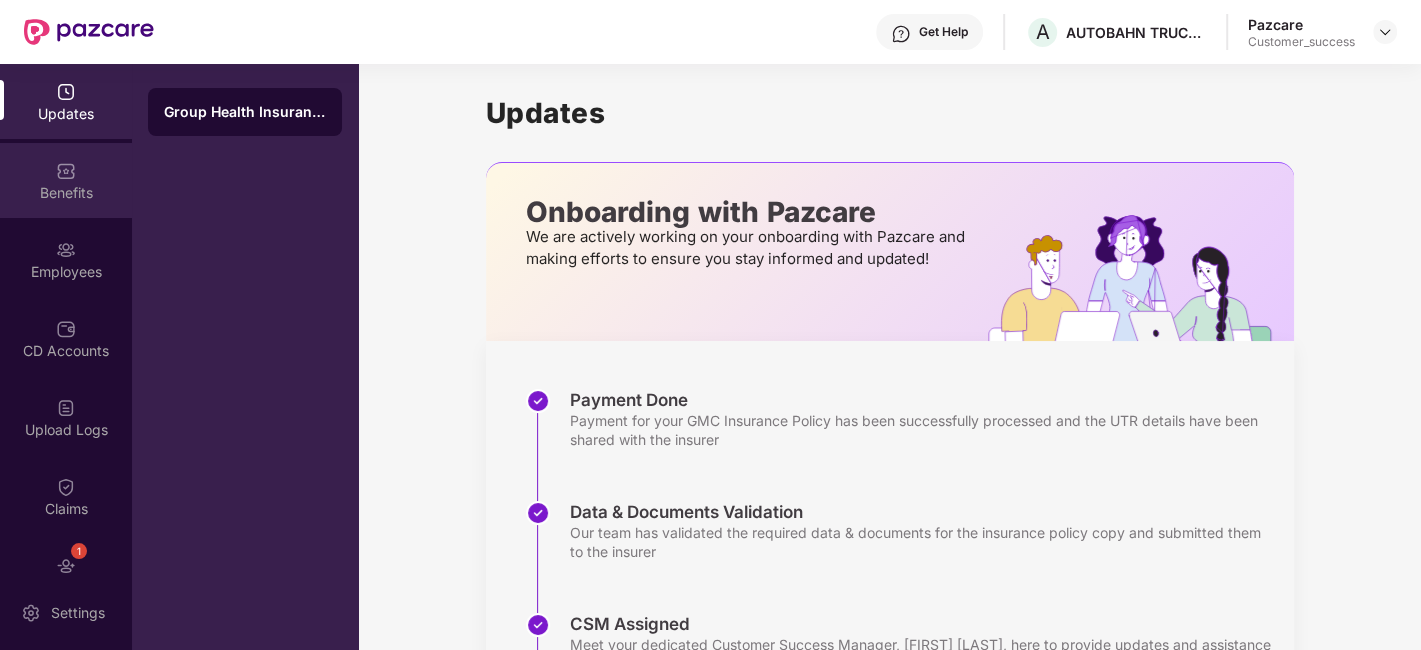 click on "Benefits" at bounding box center (66, 180) 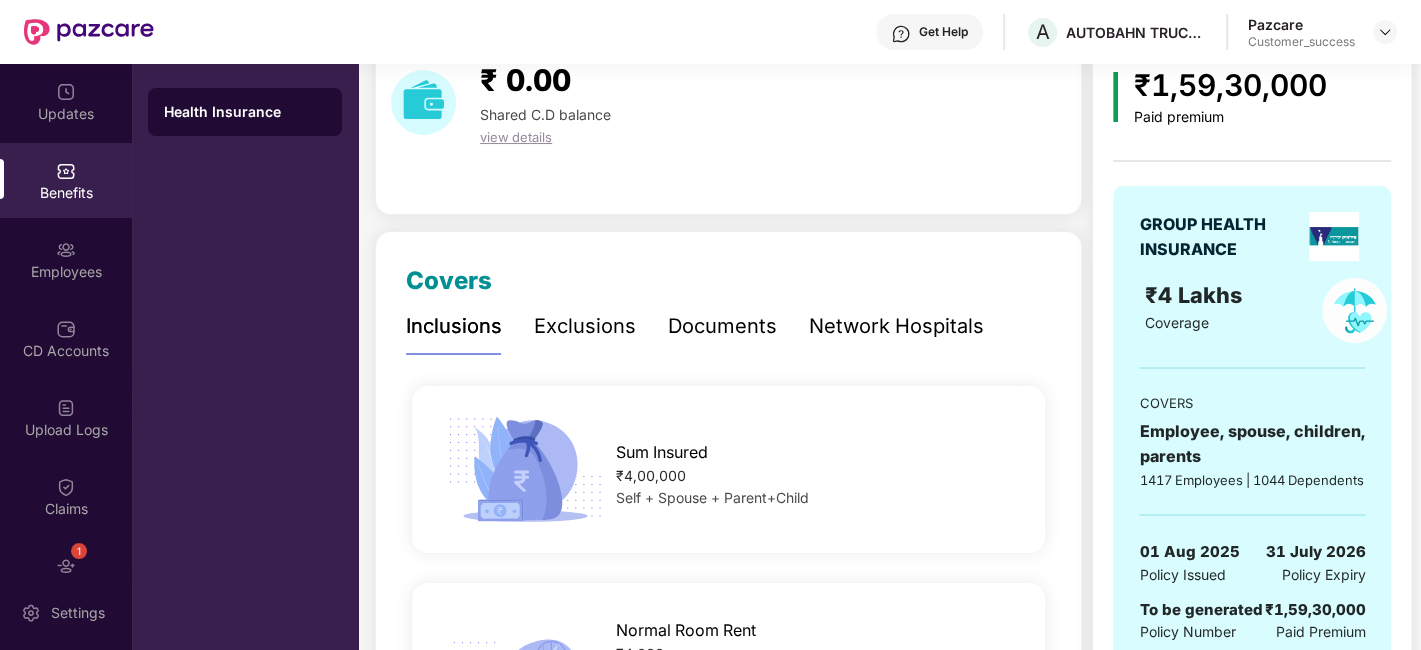 scroll, scrollTop: 106, scrollLeft: 0, axis: vertical 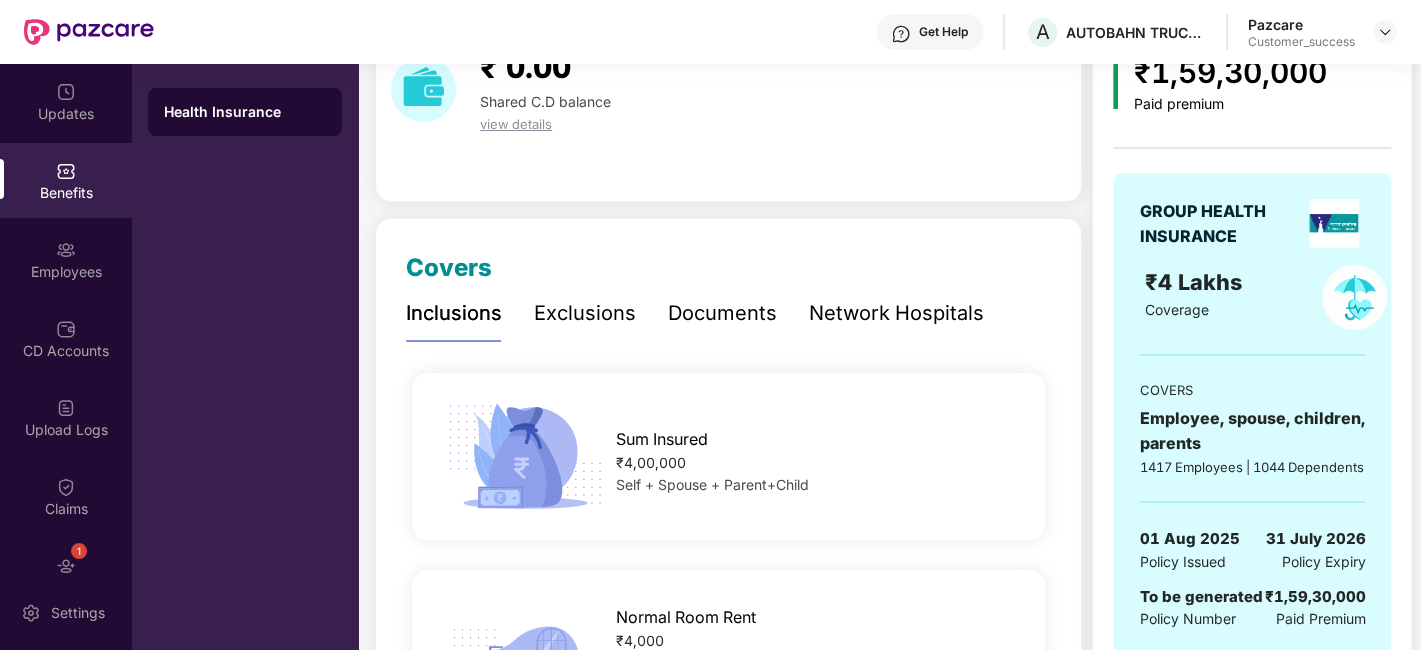 click on "Exclusions" at bounding box center (585, 313) 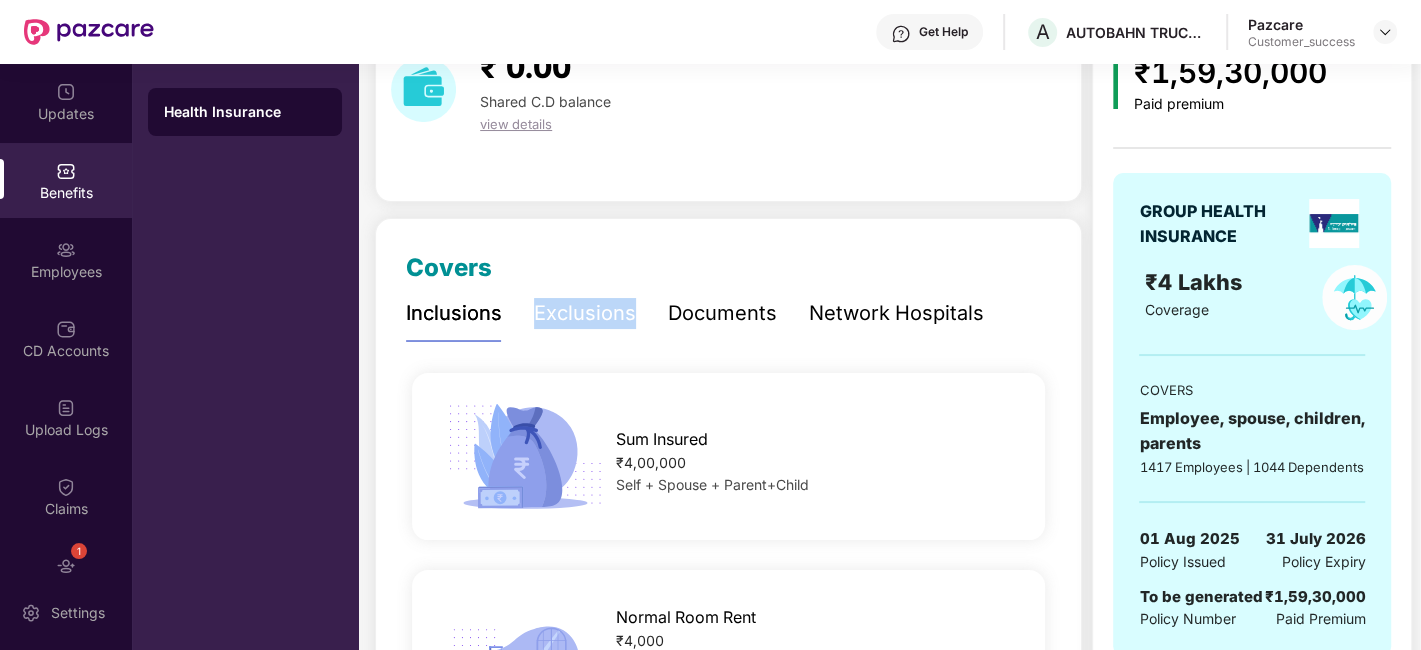 click on "Exclusions" at bounding box center [585, 313] 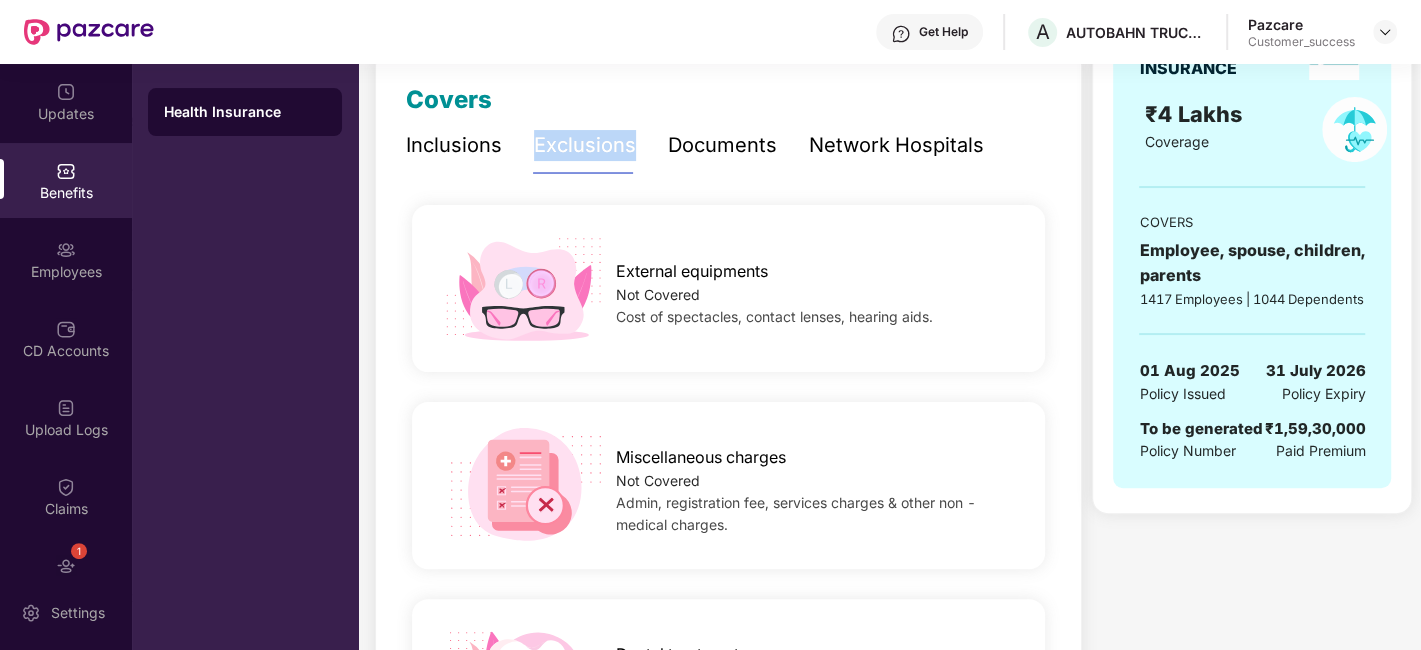 scroll, scrollTop: 277, scrollLeft: 0, axis: vertical 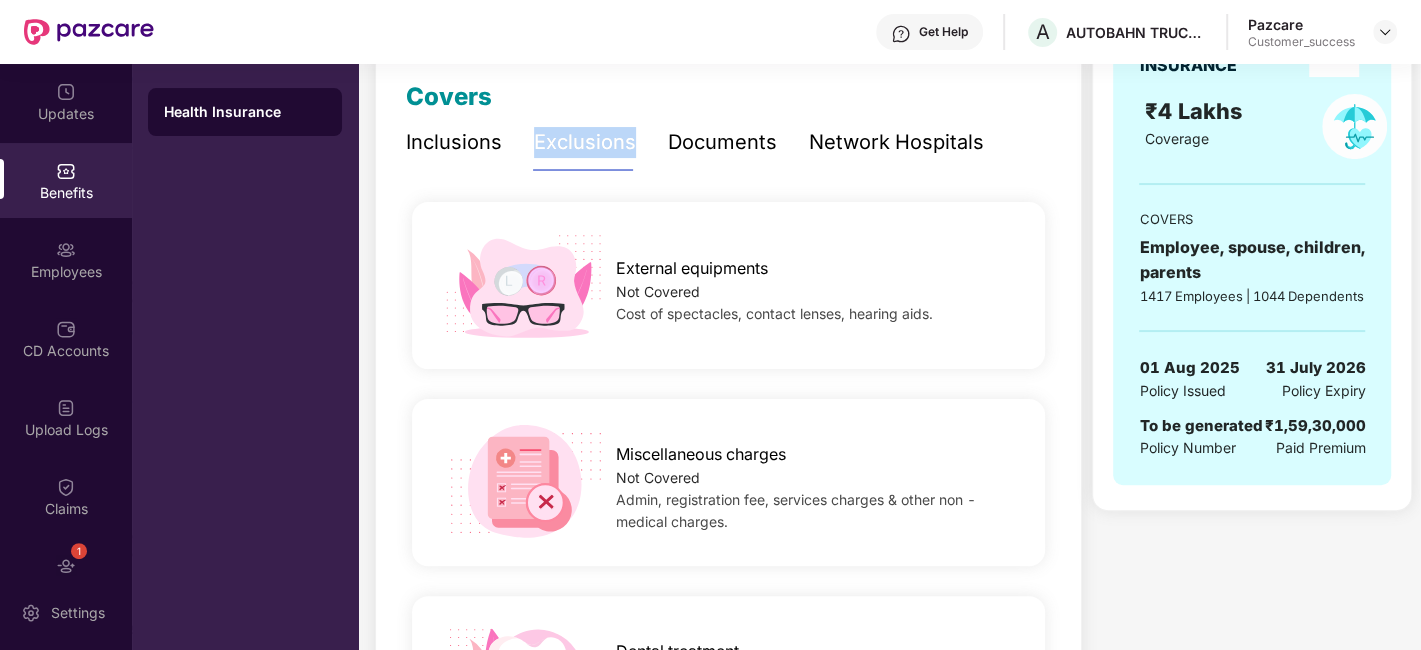 click on "Exclusions" at bounding box center (585, 142) 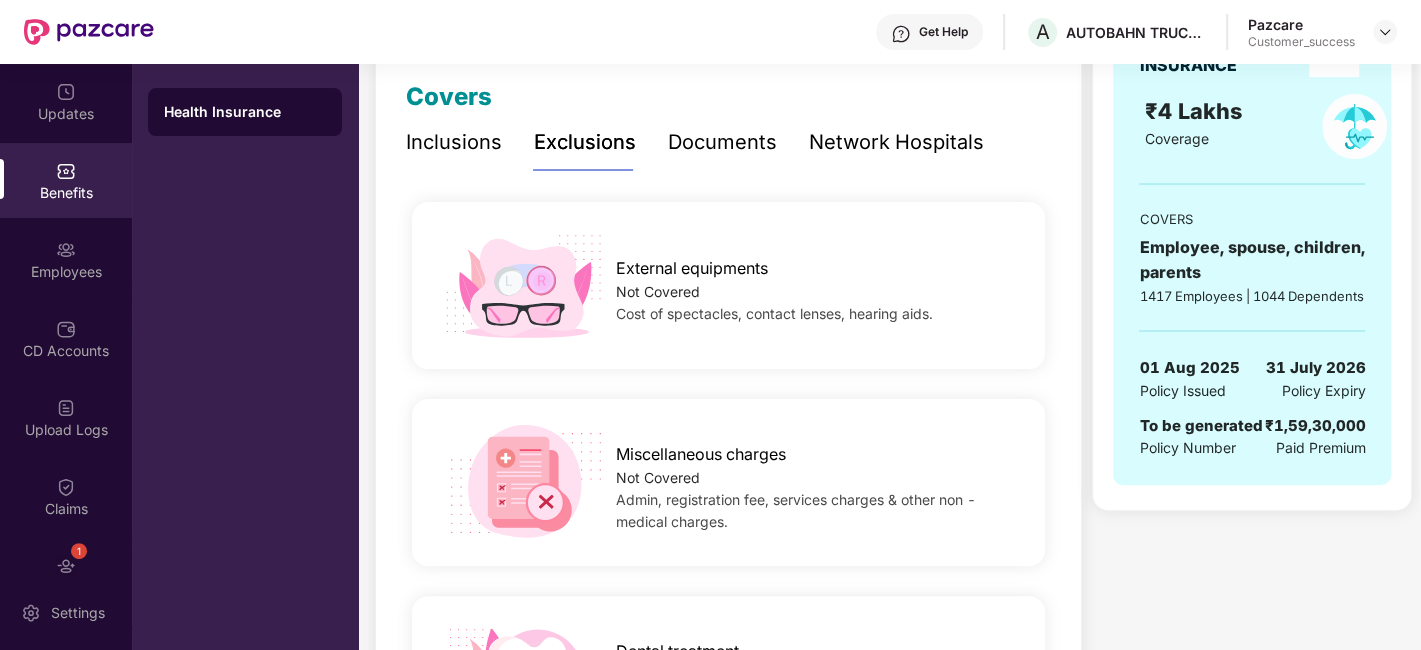 click on "Inclusions" at bounding box center [454, 142] 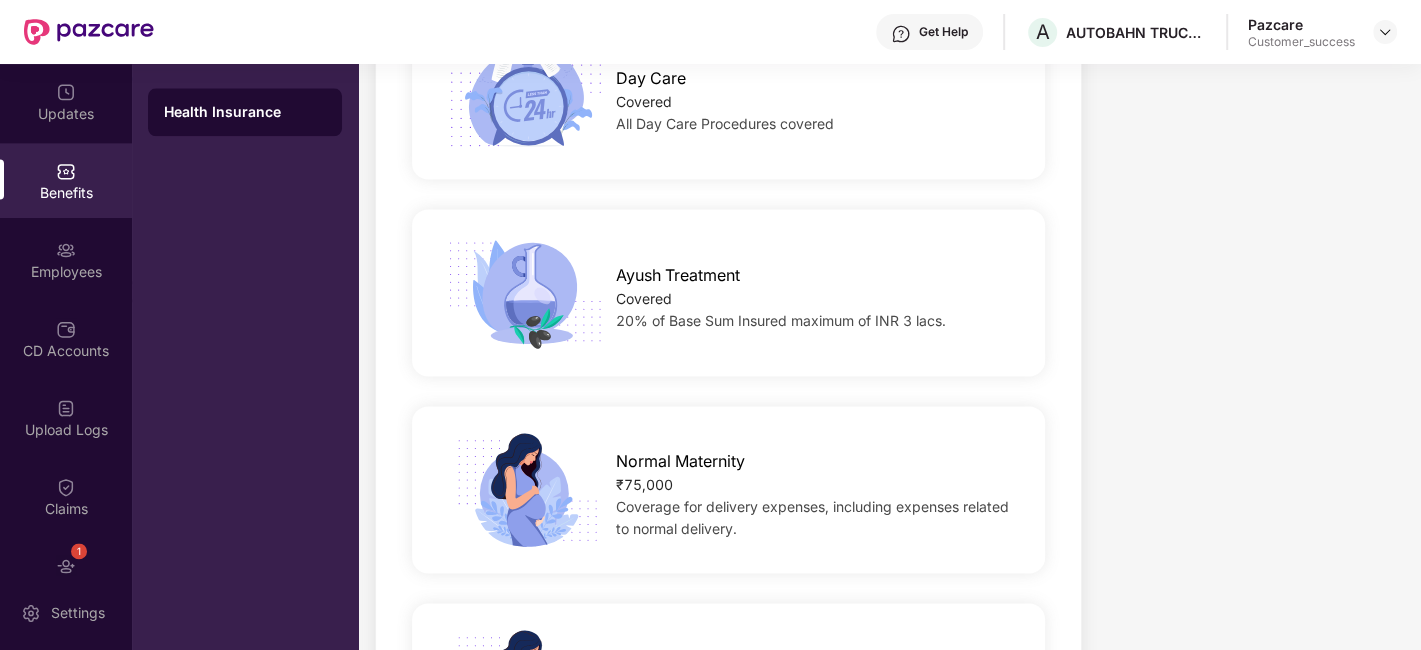 scroll, scrollTop: 2010, scrollLeft: 0, axis: vertical 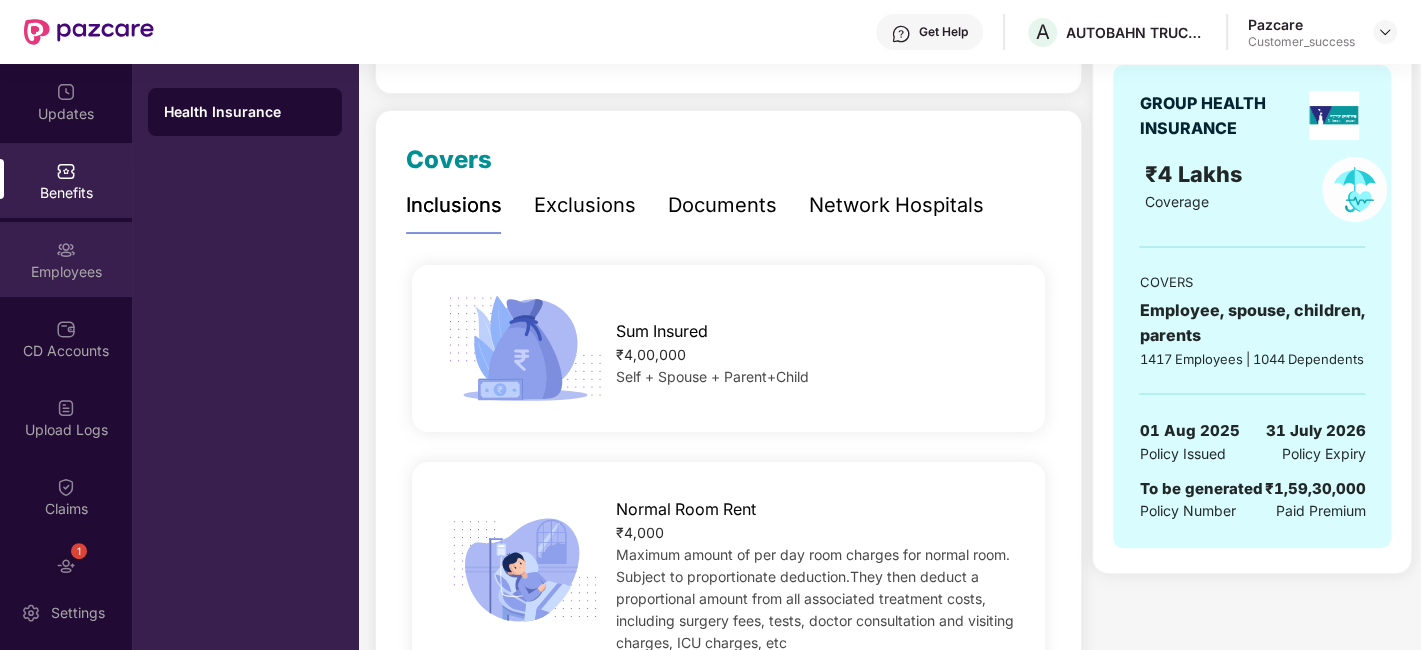click on "Employees" at bounding box center [66, 272] 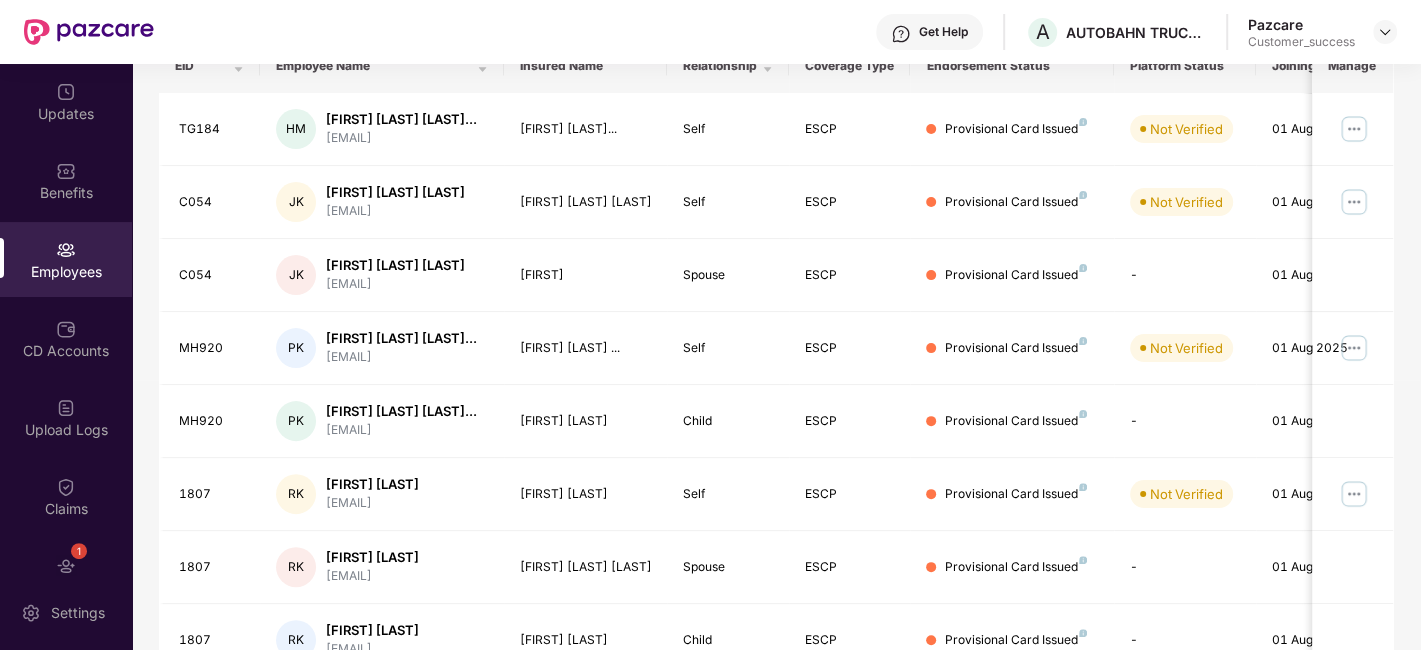 scroll, scrollTop: 608, scrollLeft: 0, axis: vertical 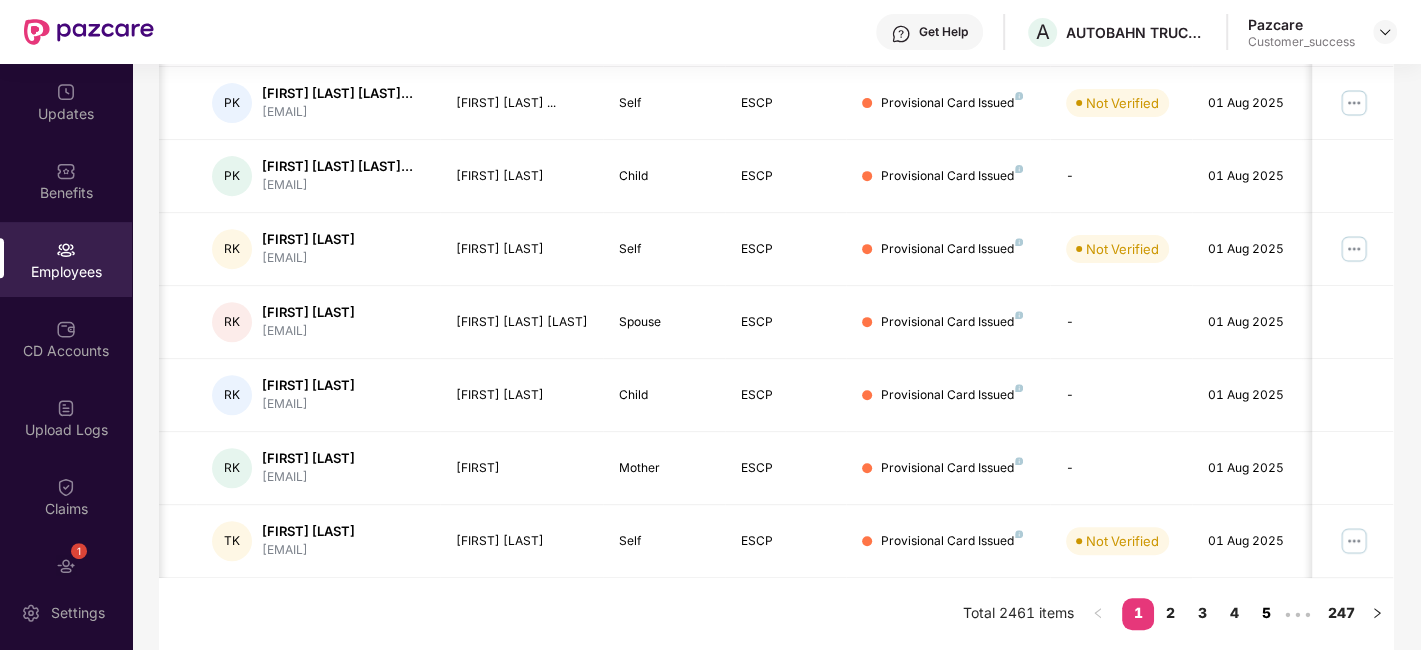 click on "5" at bounding box center [1266, 613] 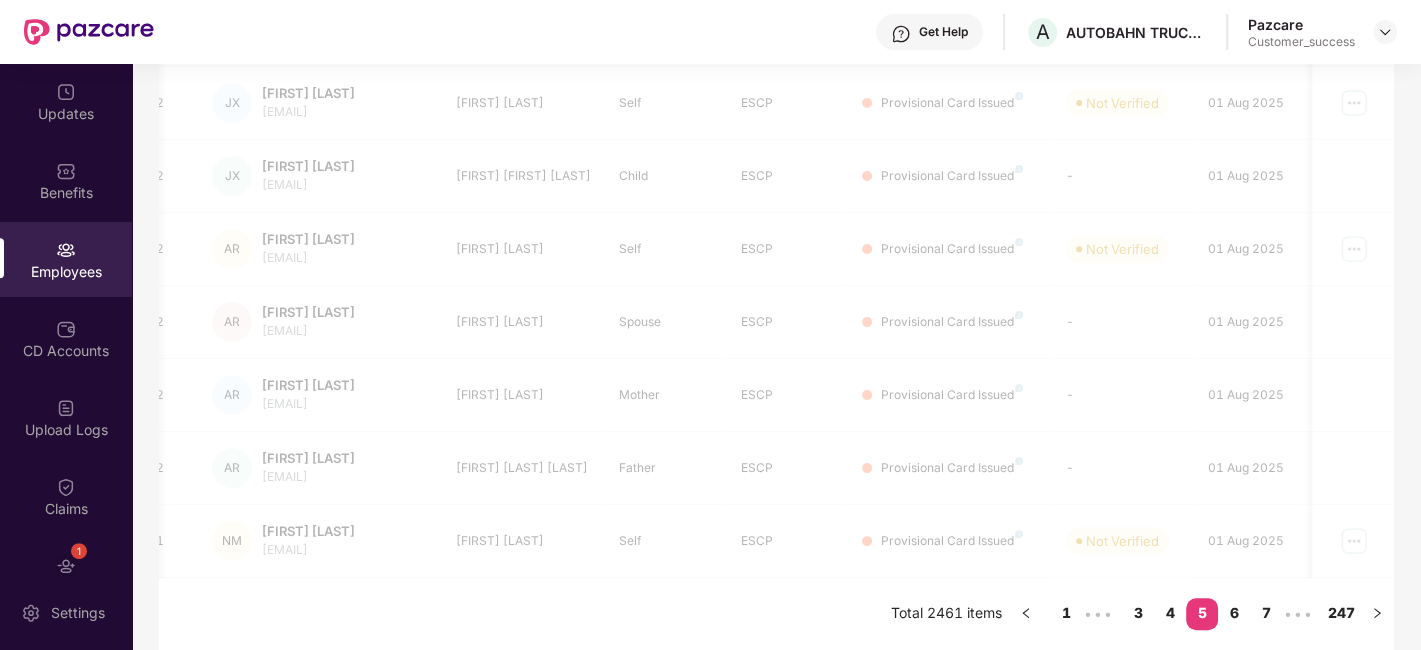 scroll, scrollTop: 574, scrollLeft: 0, axis: vertical 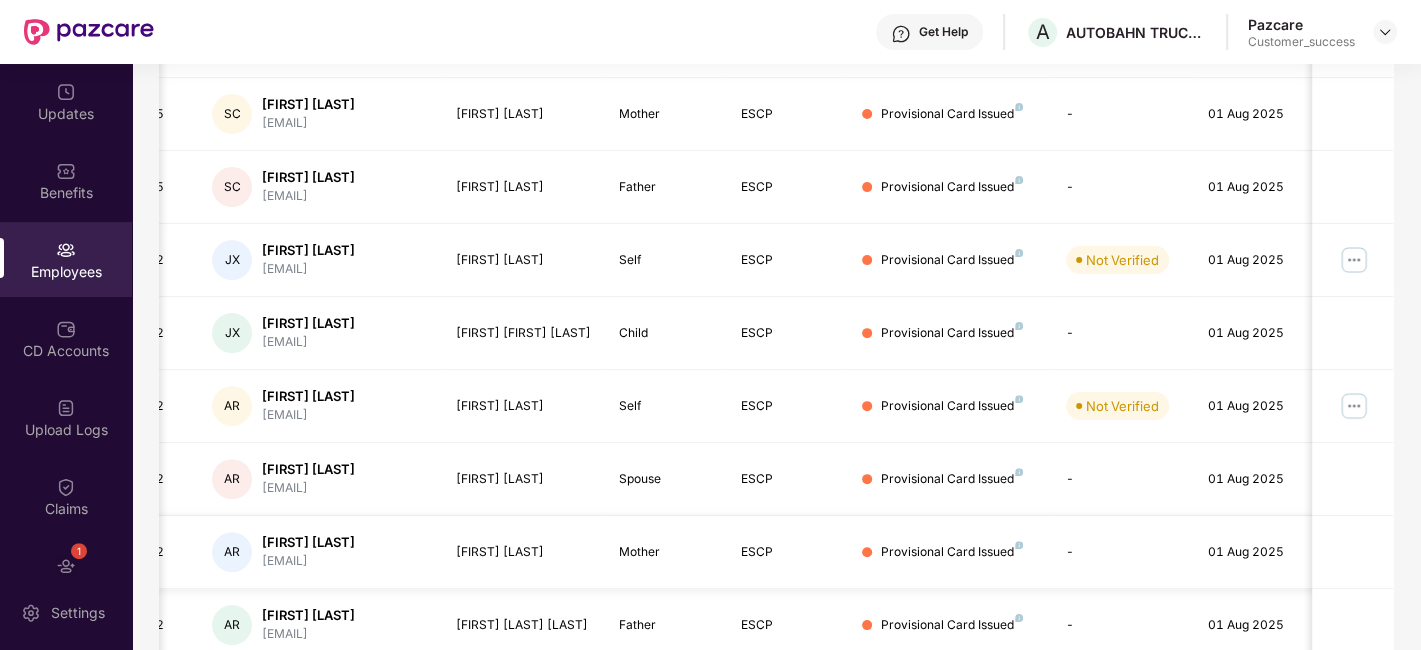 click on "01 Aug 2025" at bounding box center (1253, 406) 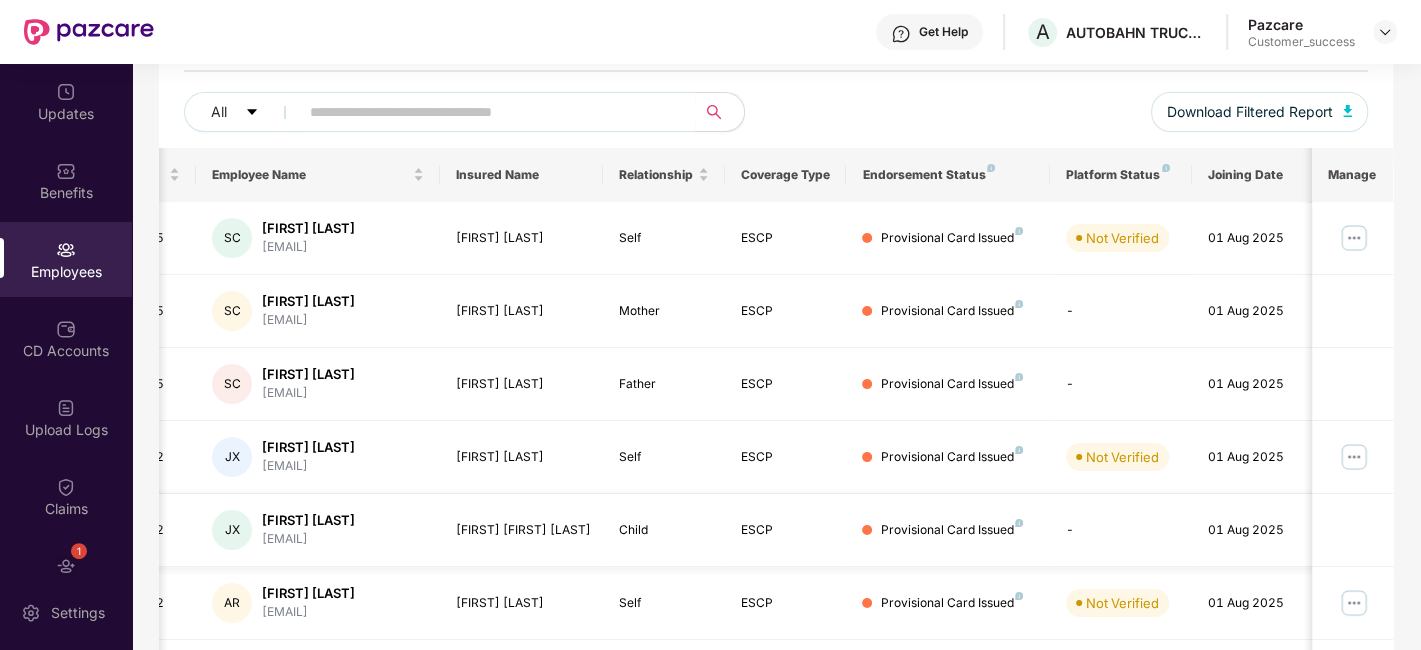scroll, scrollTop: 574, scrollLeft: 0, axis: vertical 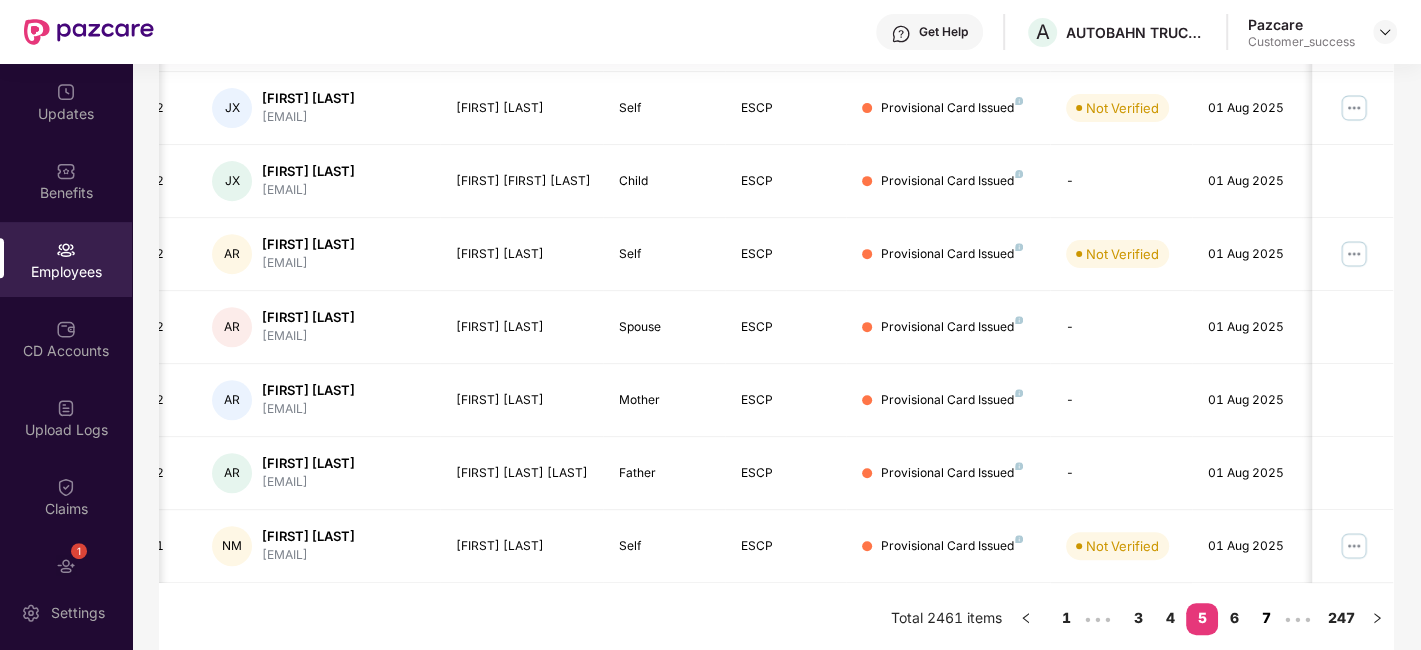 click on "7" at bounding box center [1266, 618] 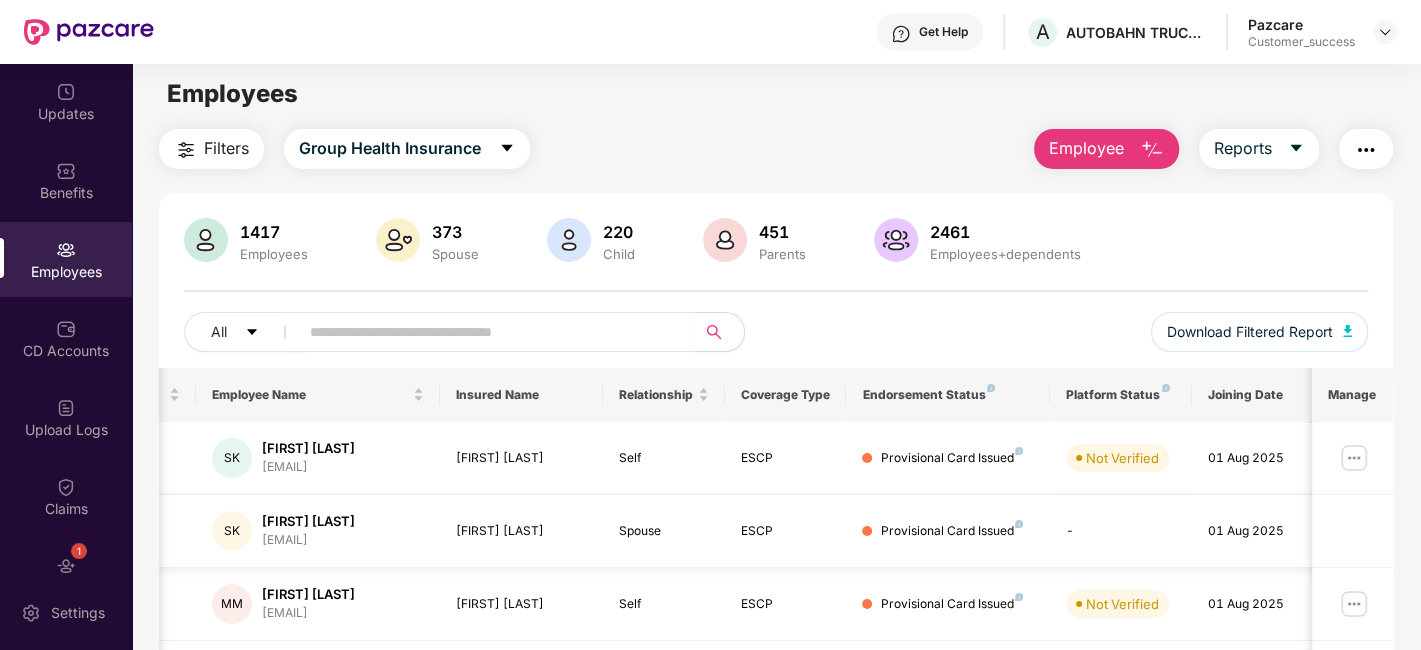 scroll, scrollTop: 0, scrollLeft: 0, axis: both 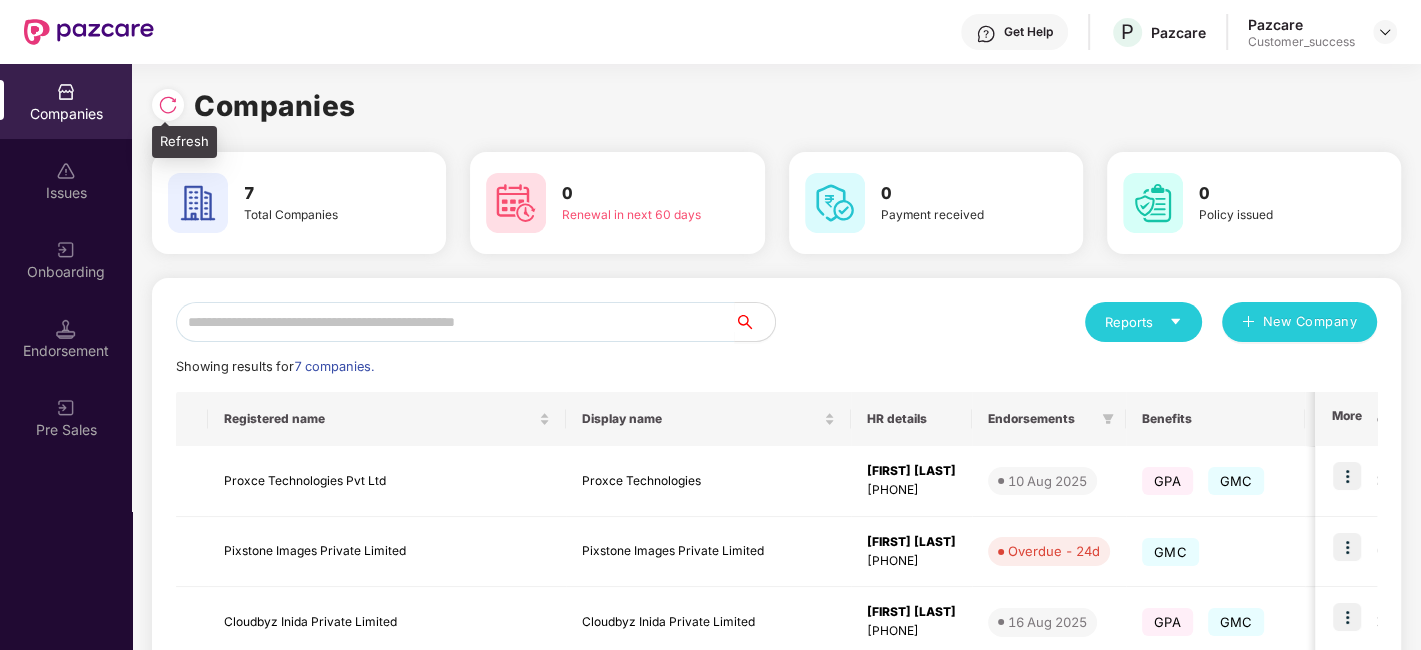 click at bounding box center [168, 105] 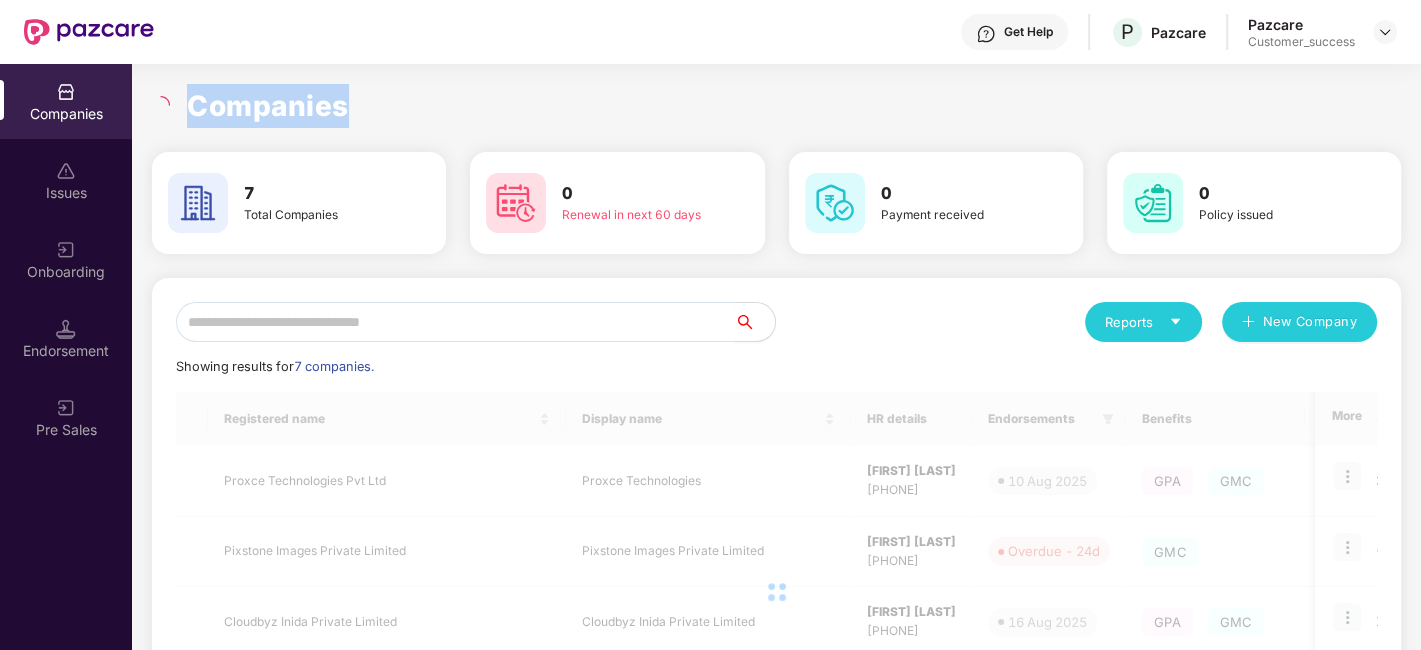 click on "Companies" at bounding box center (776, 106) 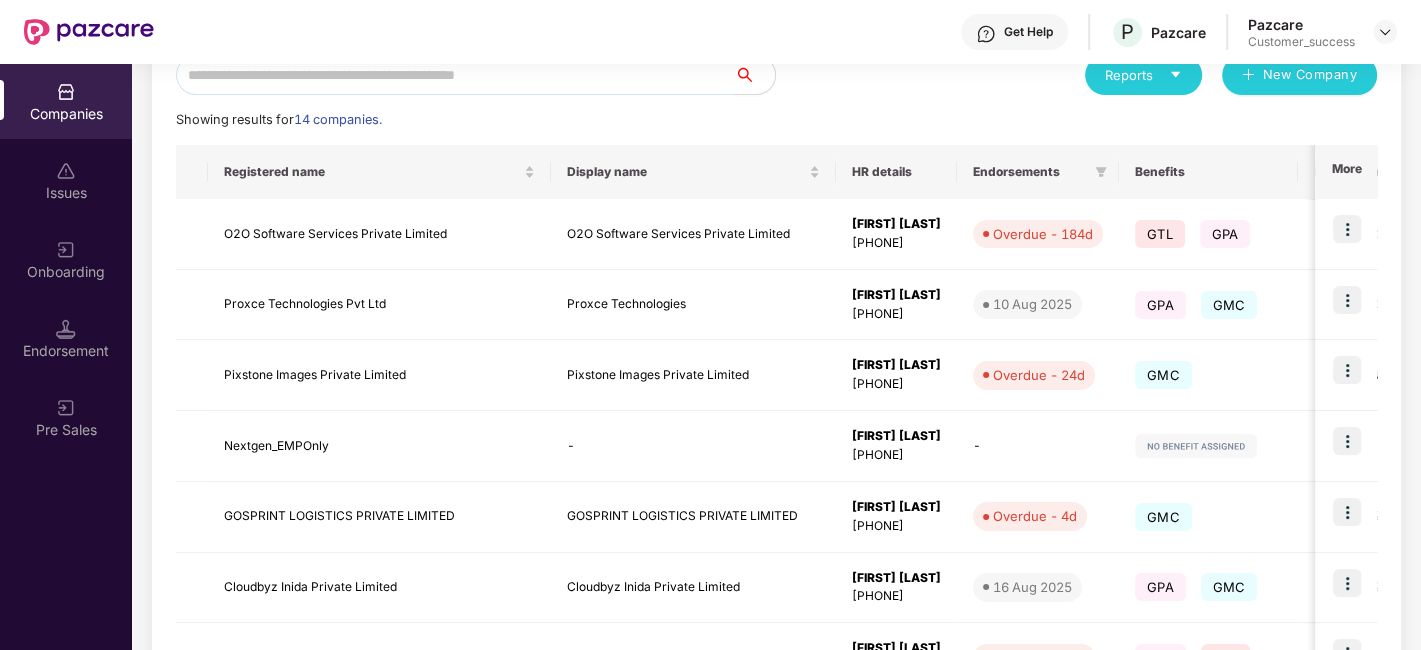 scroll, scrollTop: 240, scrollLeft: 0, axis: vertical 